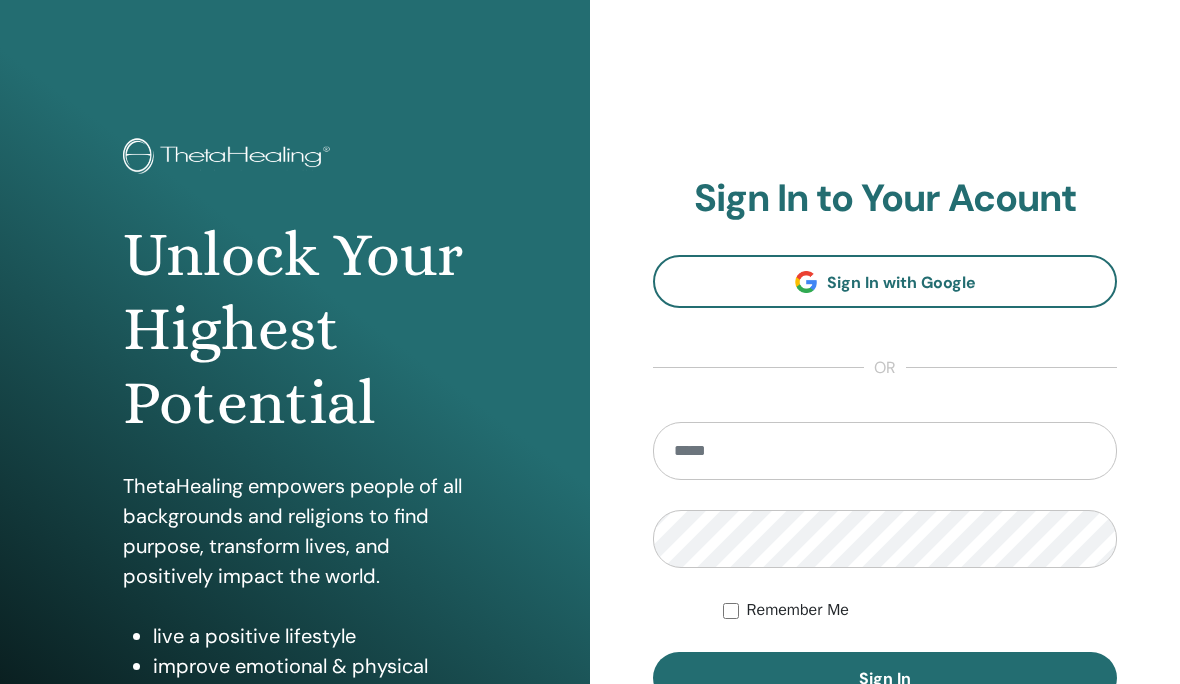scroll, scrollTop: 0, scrollLeft: 0, axis: both 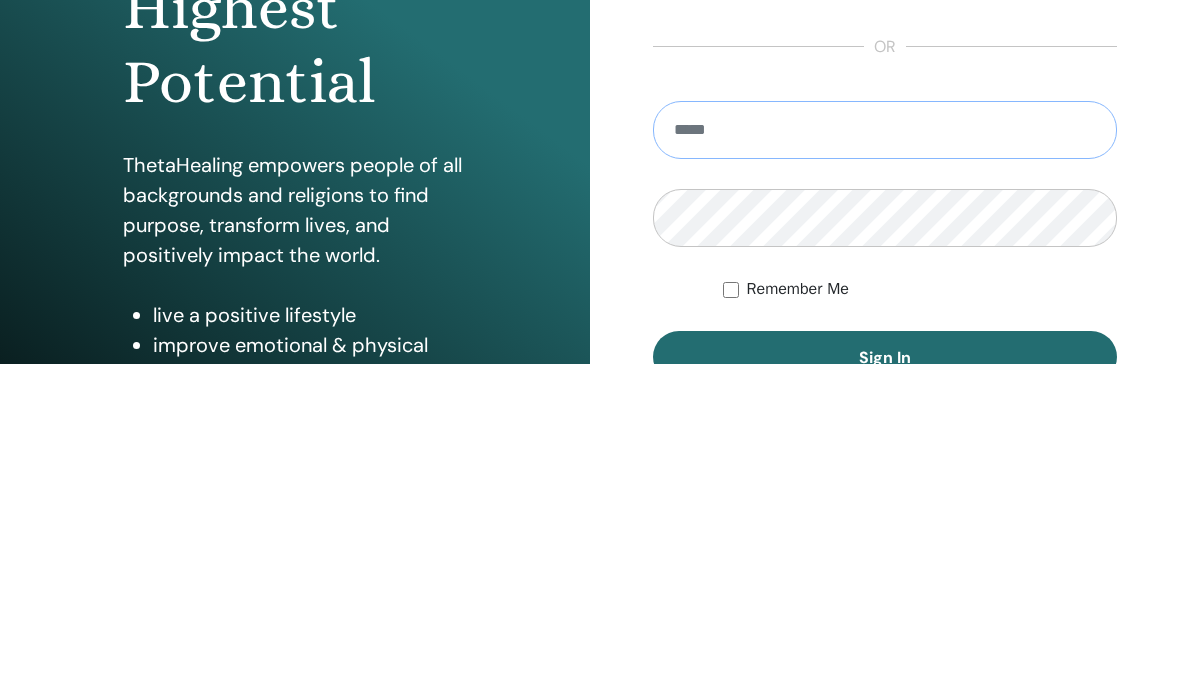 type on "**********" 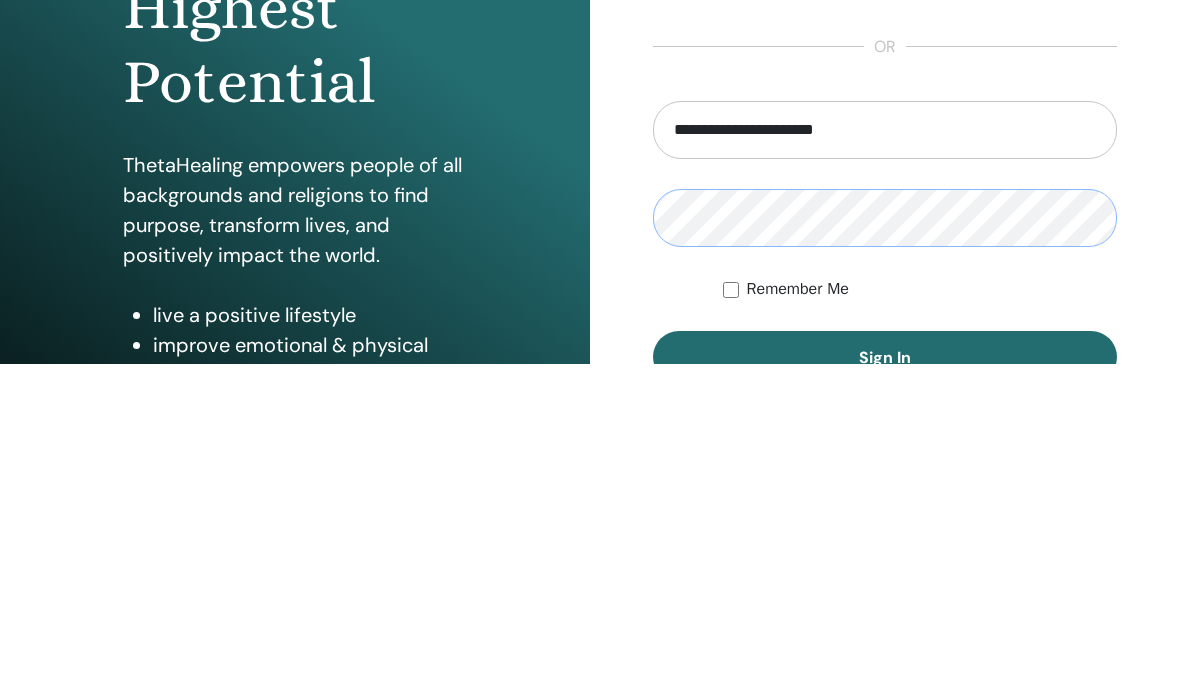 scroll, scrollTop: 276, scrollLeft: 0, axis: vertical 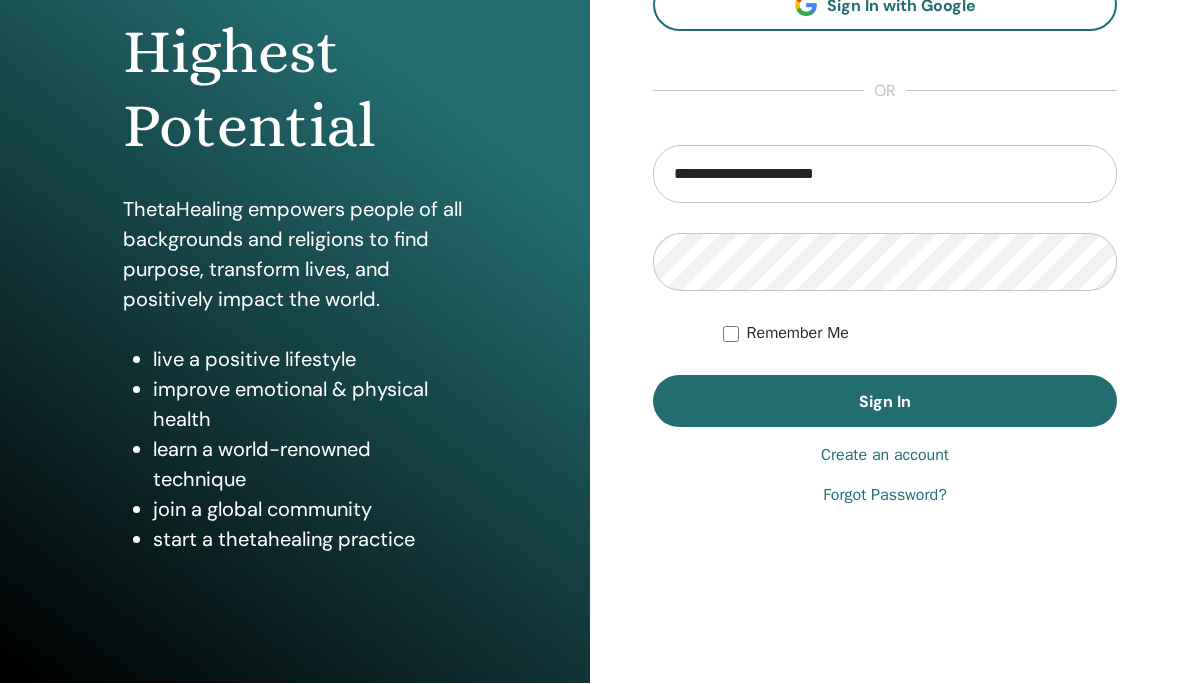 click on "Sign In" at bounding box center [885, 402] 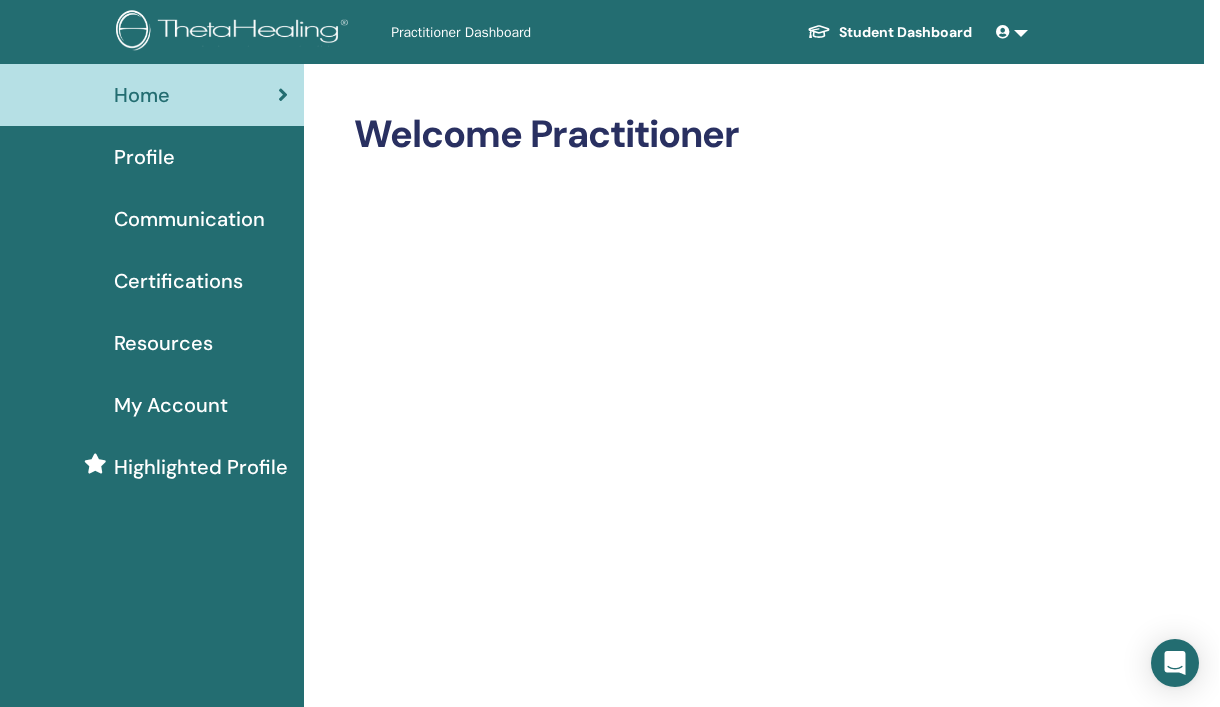 scroll, scrollTop: 0, scrollLeft: 14, axis: horizontal 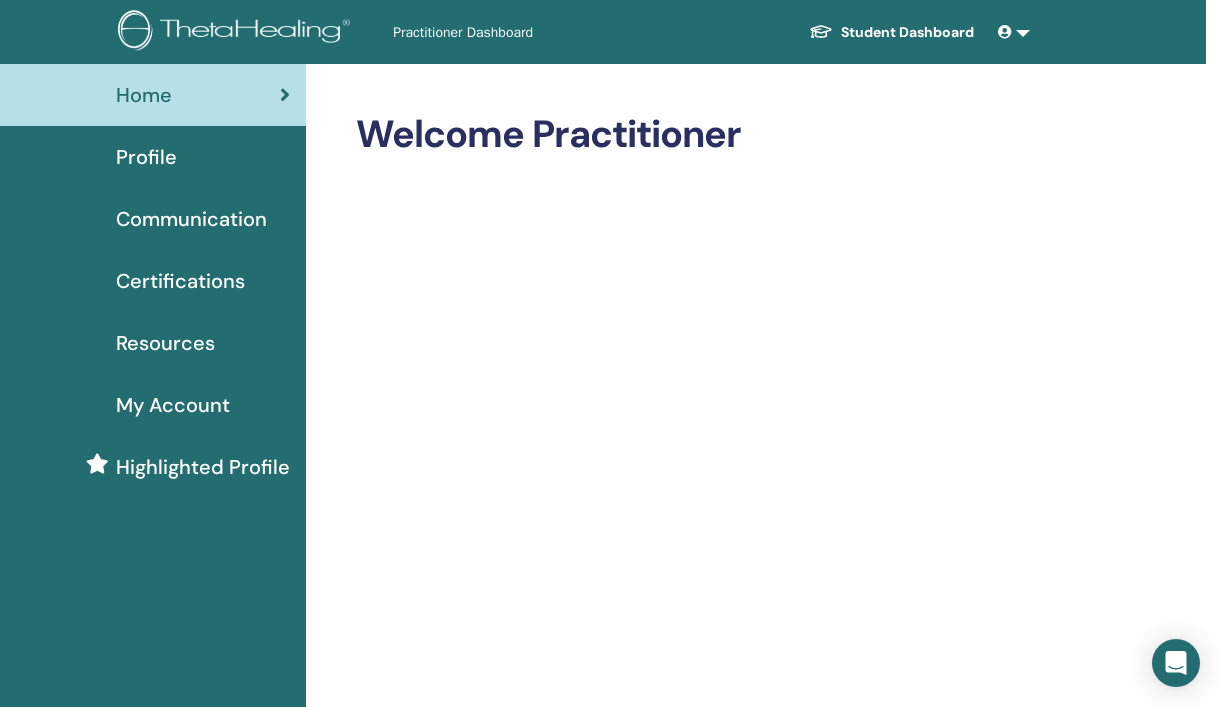 click on "Certifications" at bounding box center (180, 281) 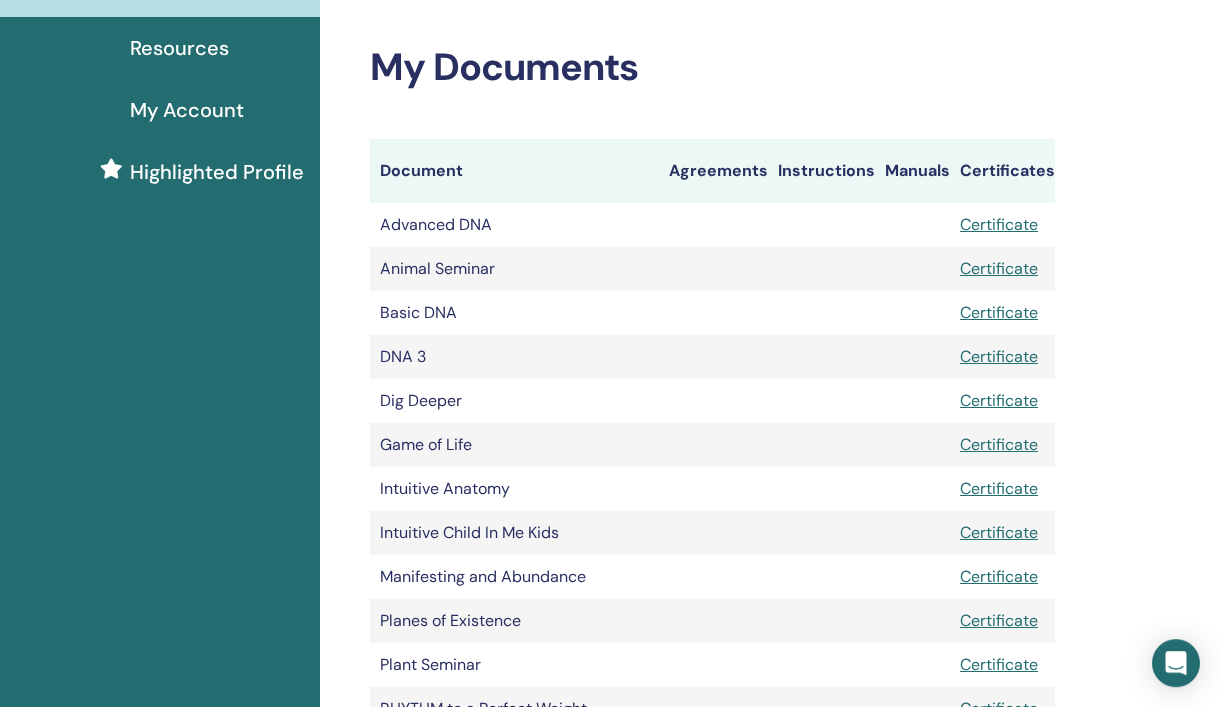 scroll, scrollTop: 293, scrollLeft: 0, axis: vertical 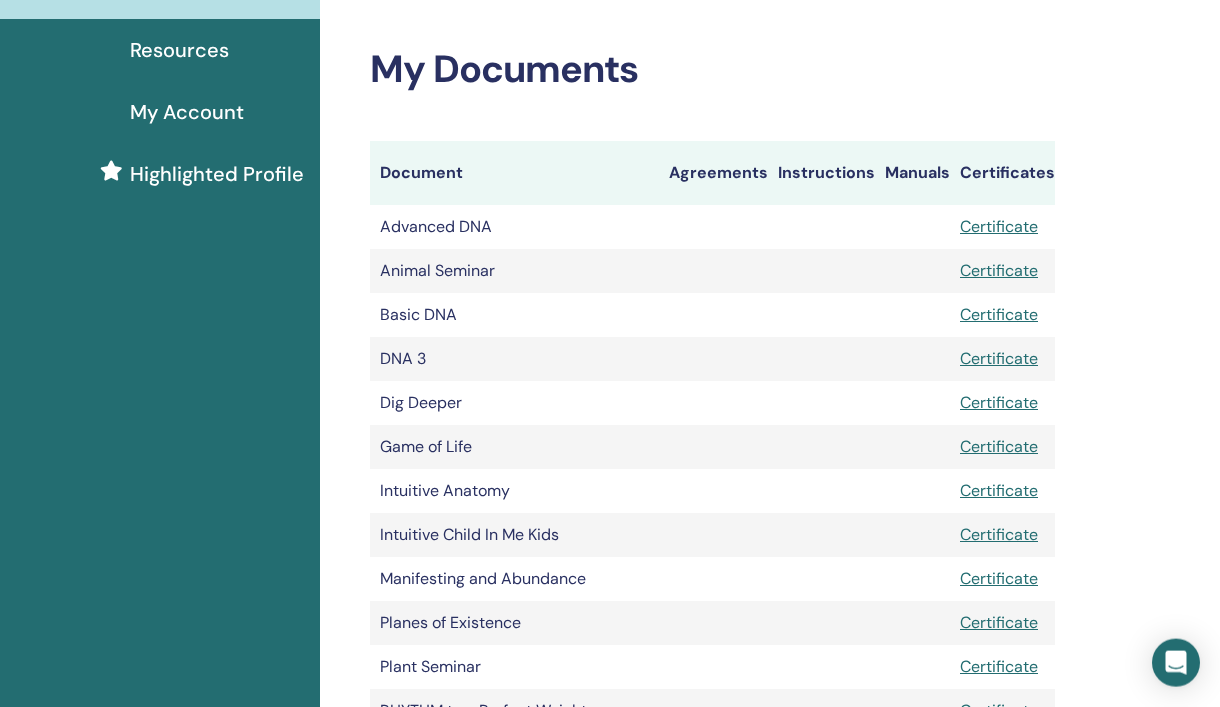 click on "Certificate" at bounding box center [999, 314] 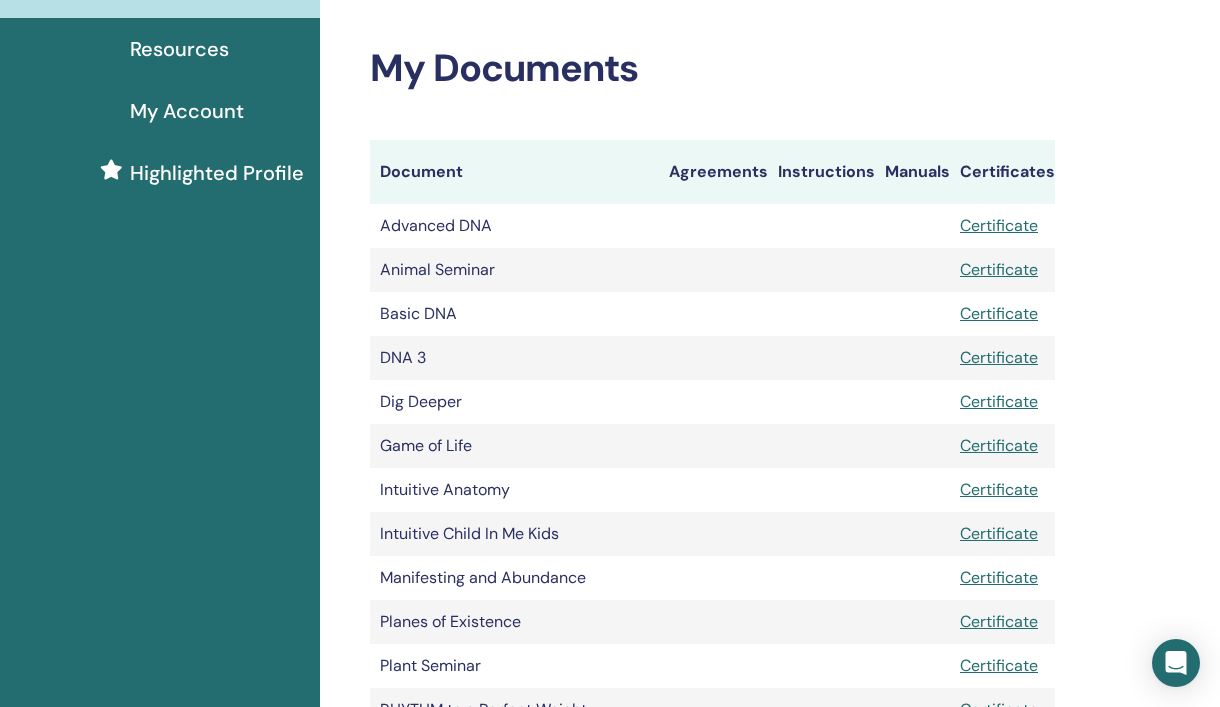 scroll, scrollTop: 352, scrollLeft: 0, axis: vertical 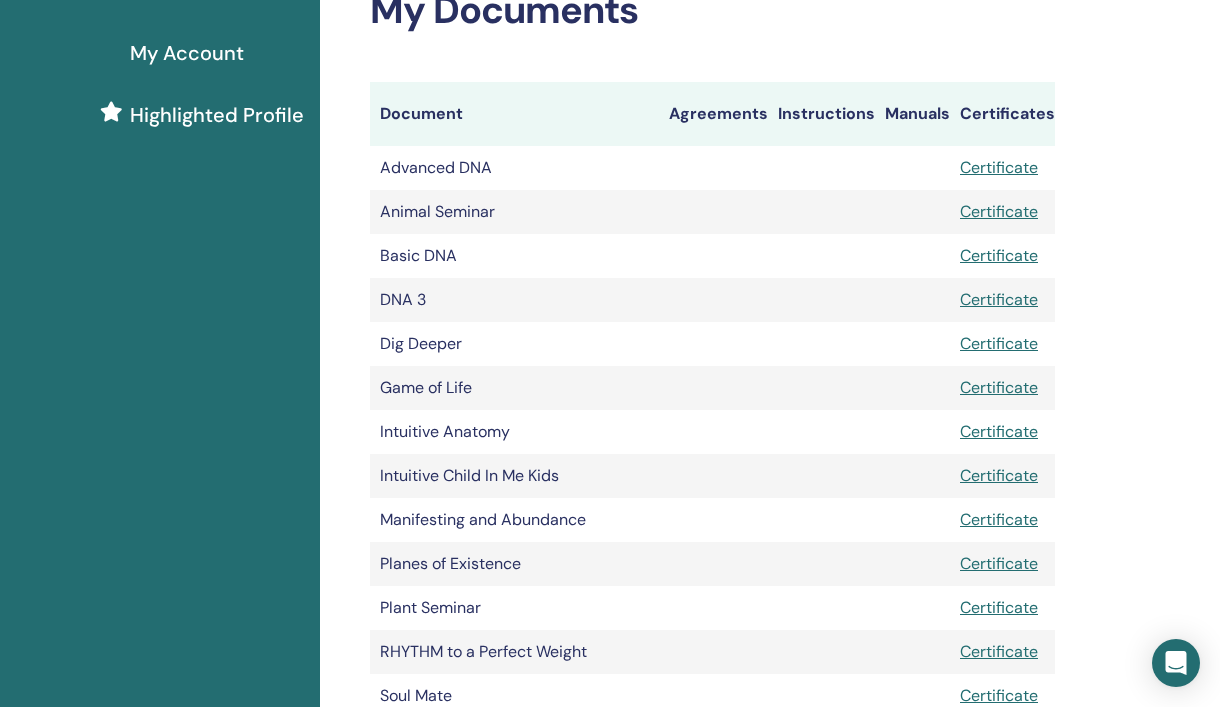click on "Certificate" at bounding box center (999, 167) 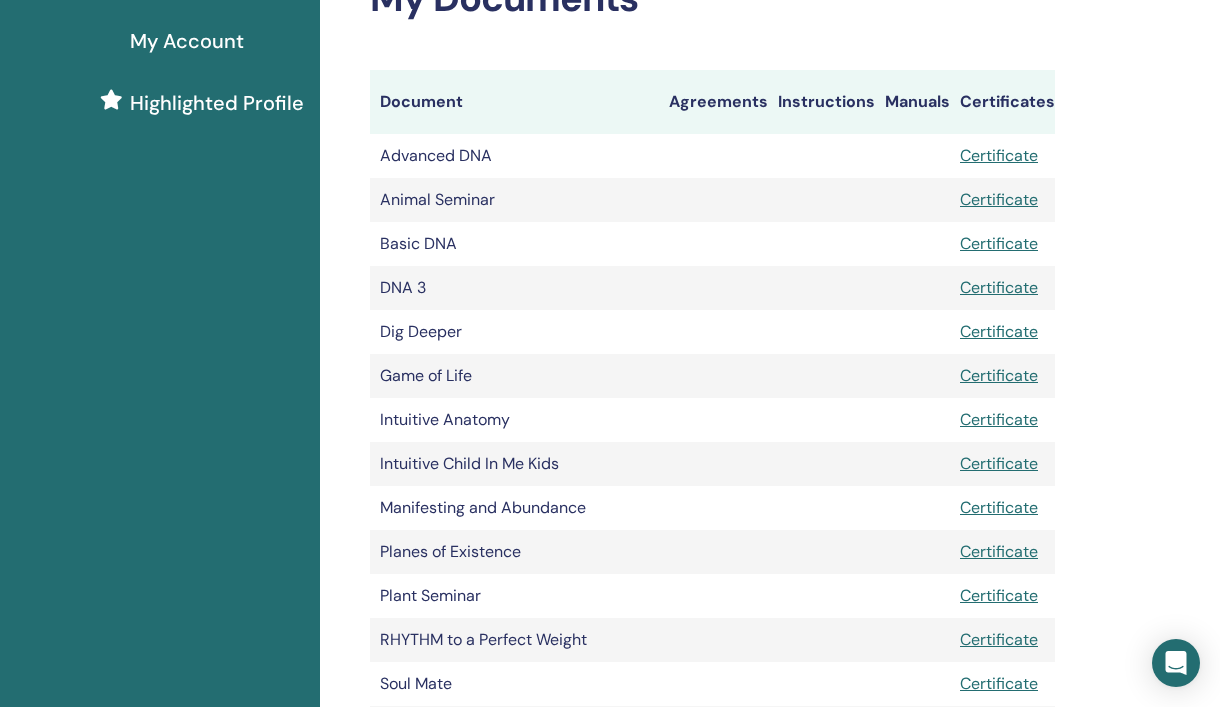 scroll, scrollTop: 368, scrollLeft: 0, axis: vertical 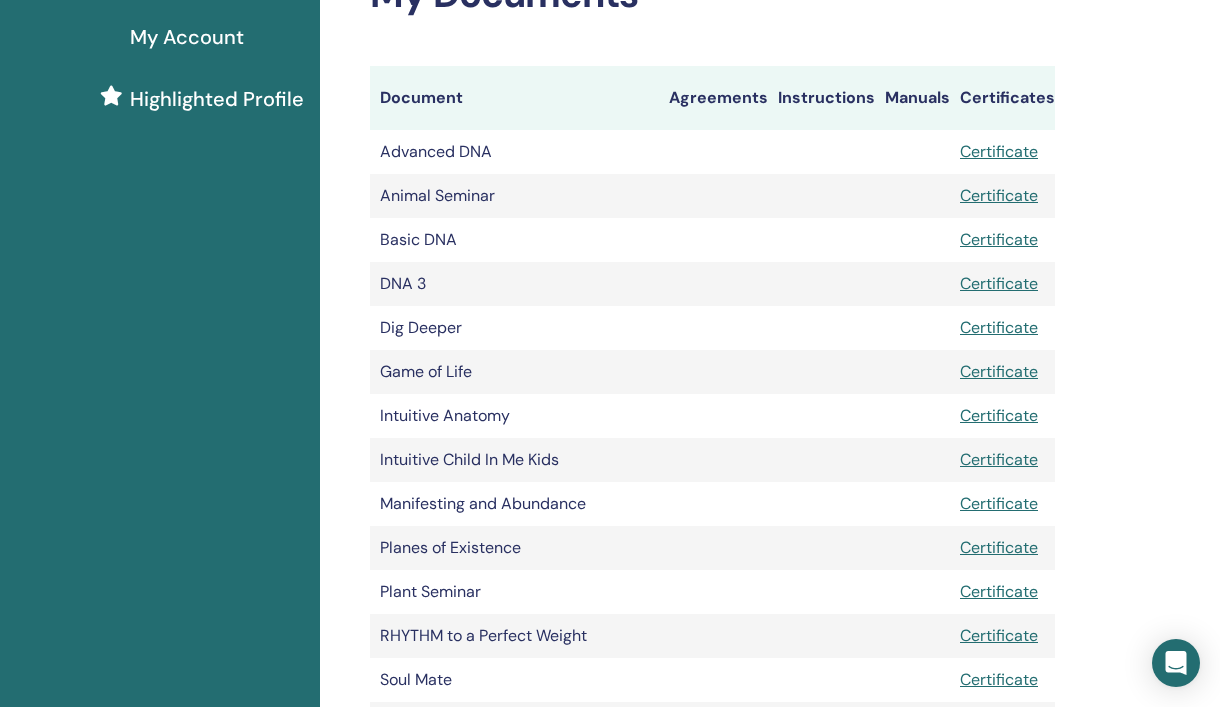 click on "Certificate" at bounding box center [999, 371] 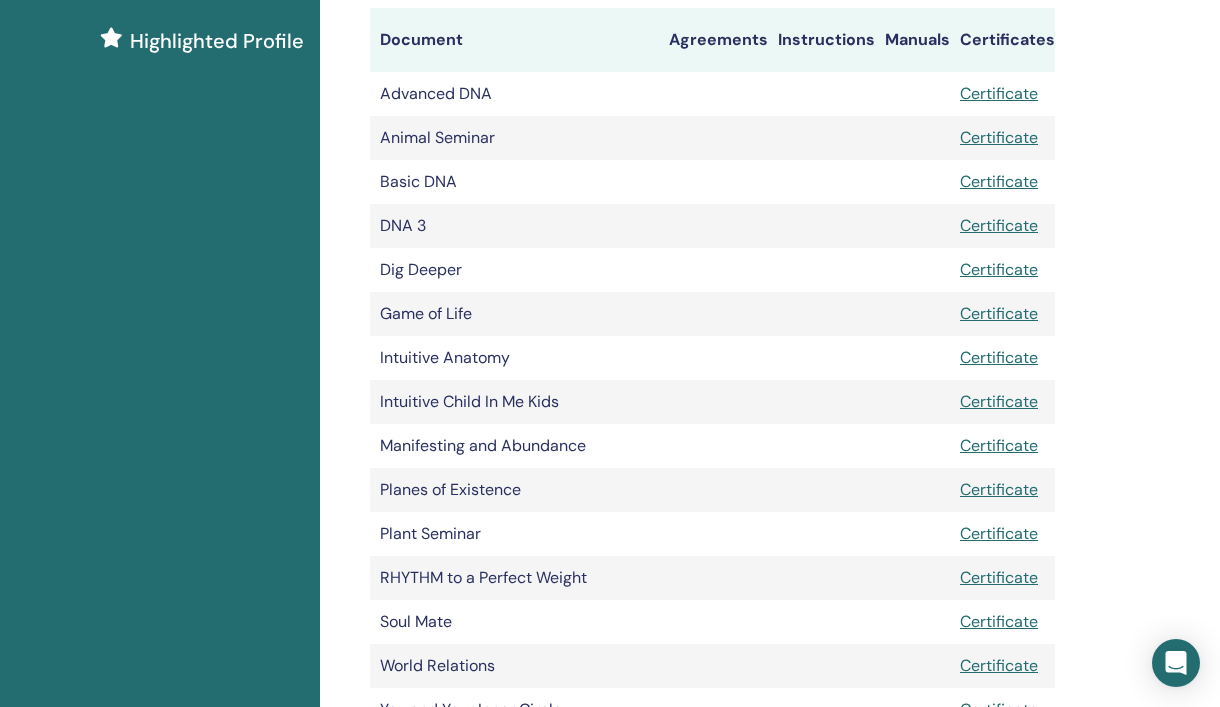 click on "Certificate" at bounding box center [999, 357] 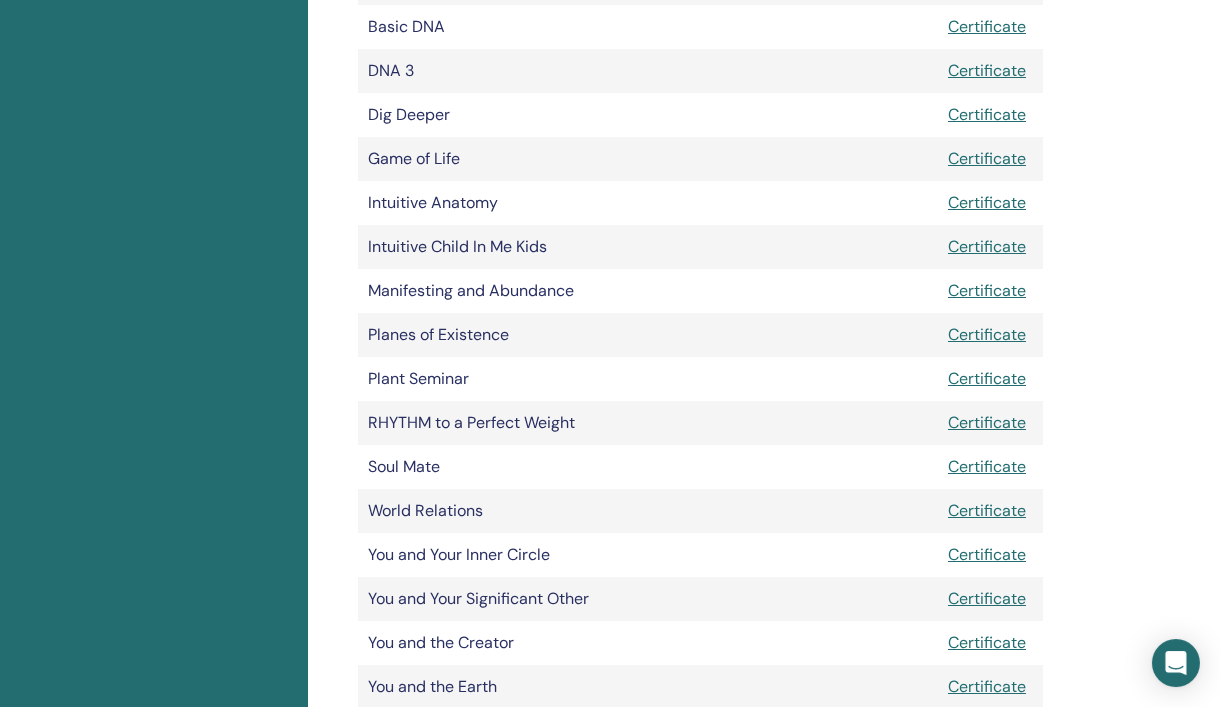 scroll, scrollTop: 581, scrollLeft: 13, axis: both 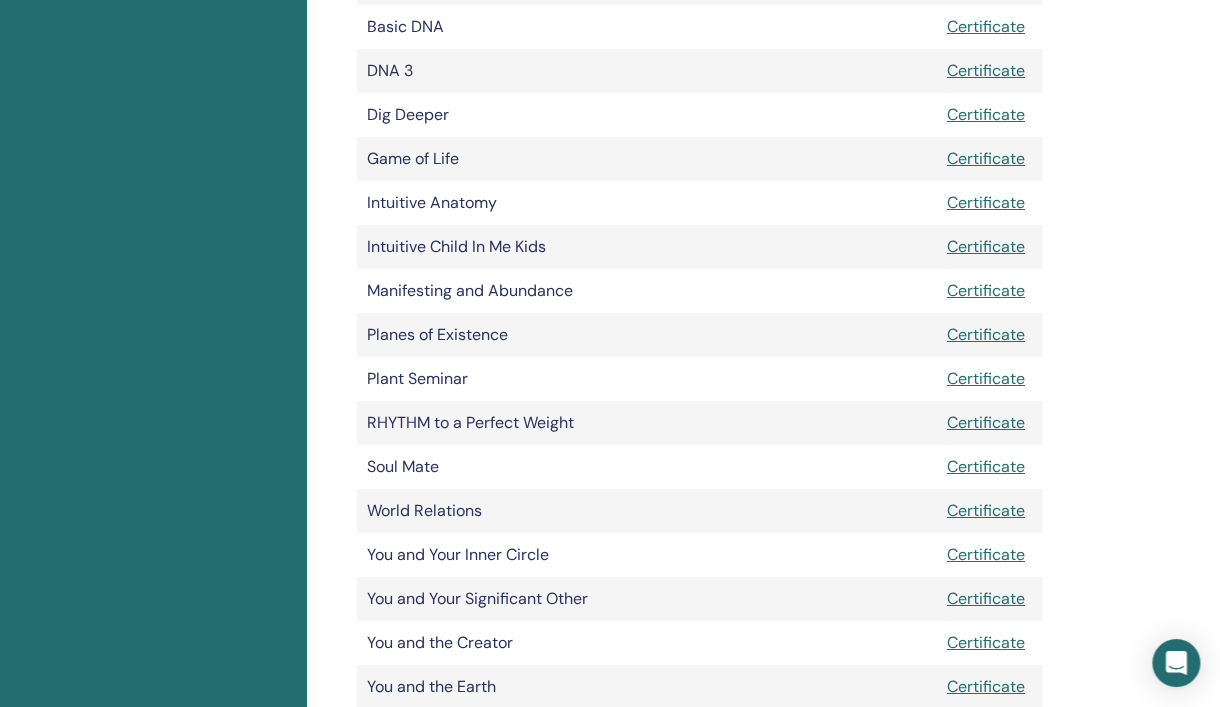 click on "Certificate" at bounding box center [986, 334] 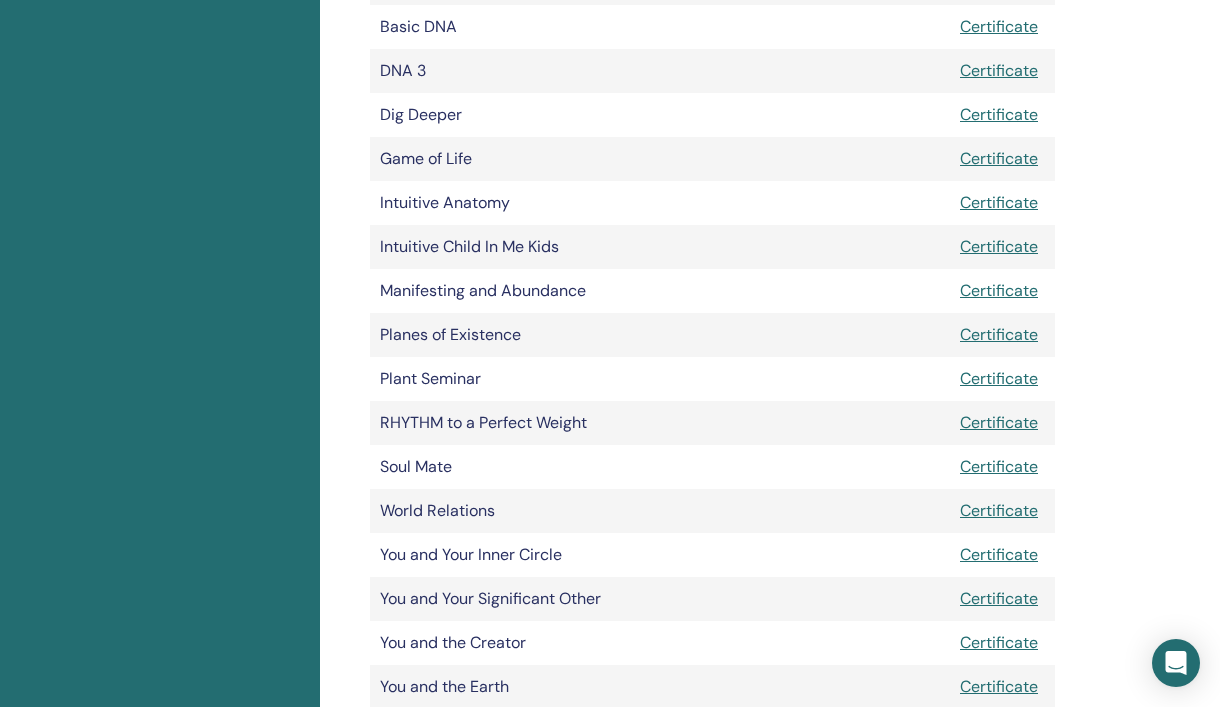 click on "Certificate" at bounding box center (999, 422) 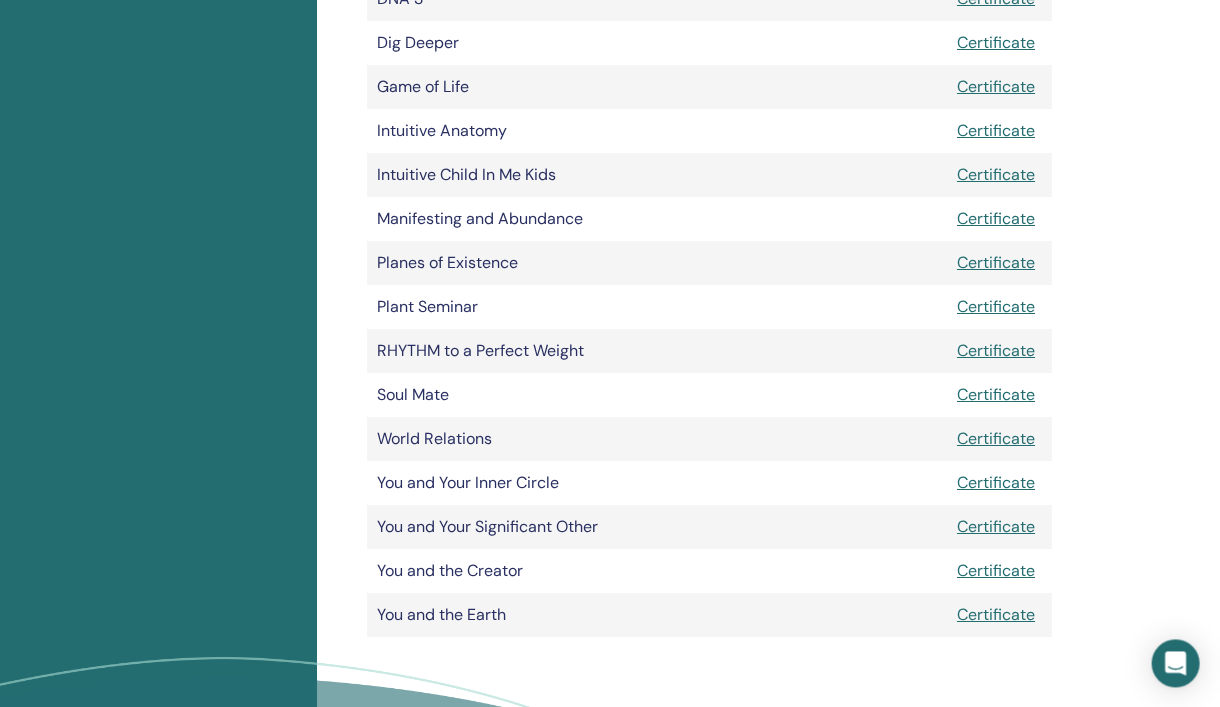 scroll, scrollTop: 665, scrollLeft: 9, axis: both 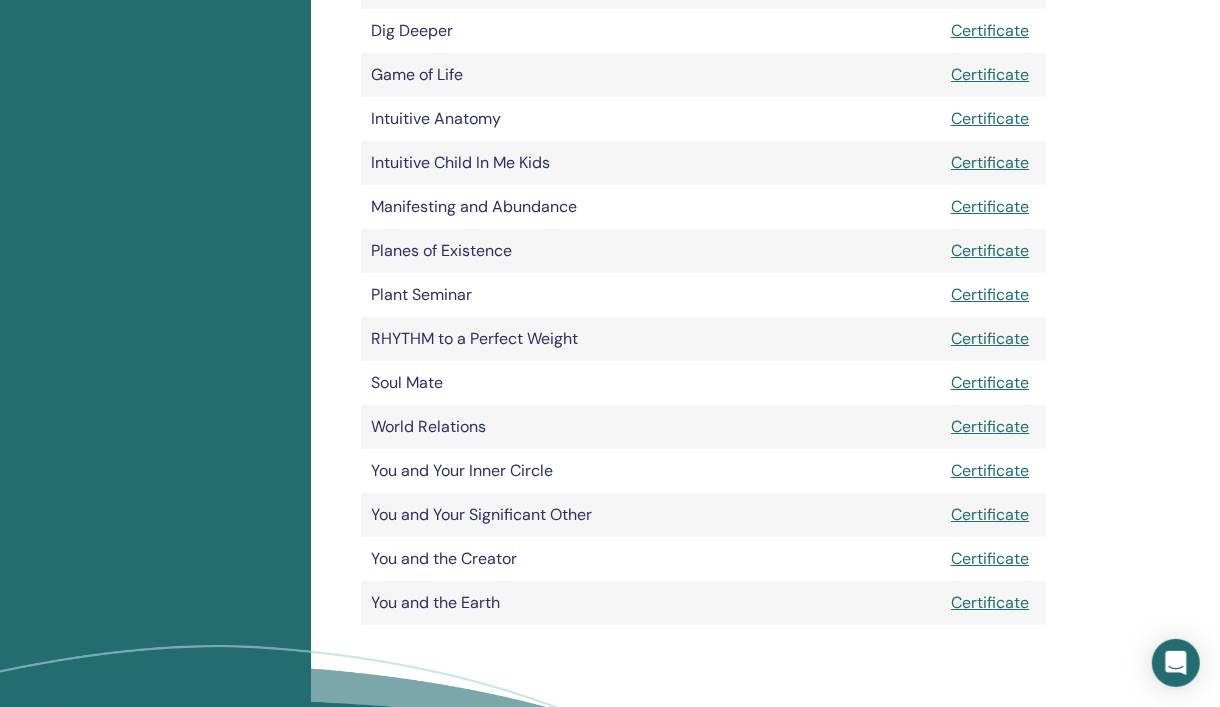 click on "Certificate" at bounding box center [990, 382] 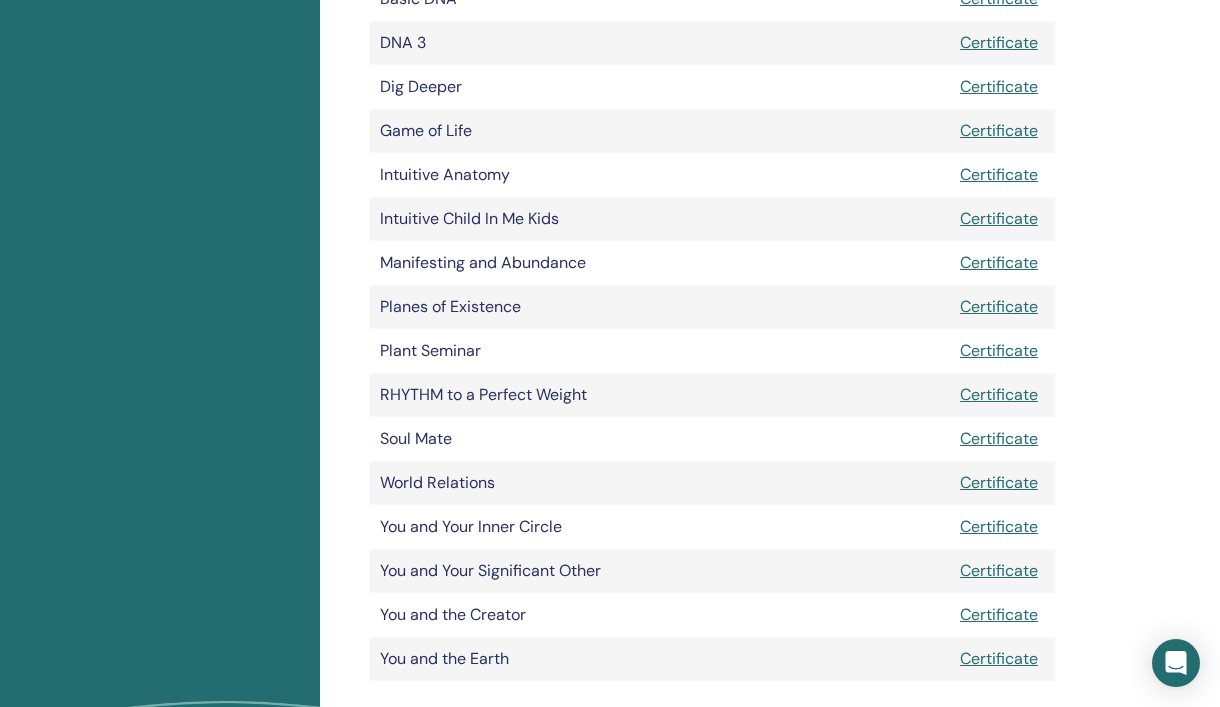 scroll, scrollTop: 608, scrollLeft: 0, axis: vertical 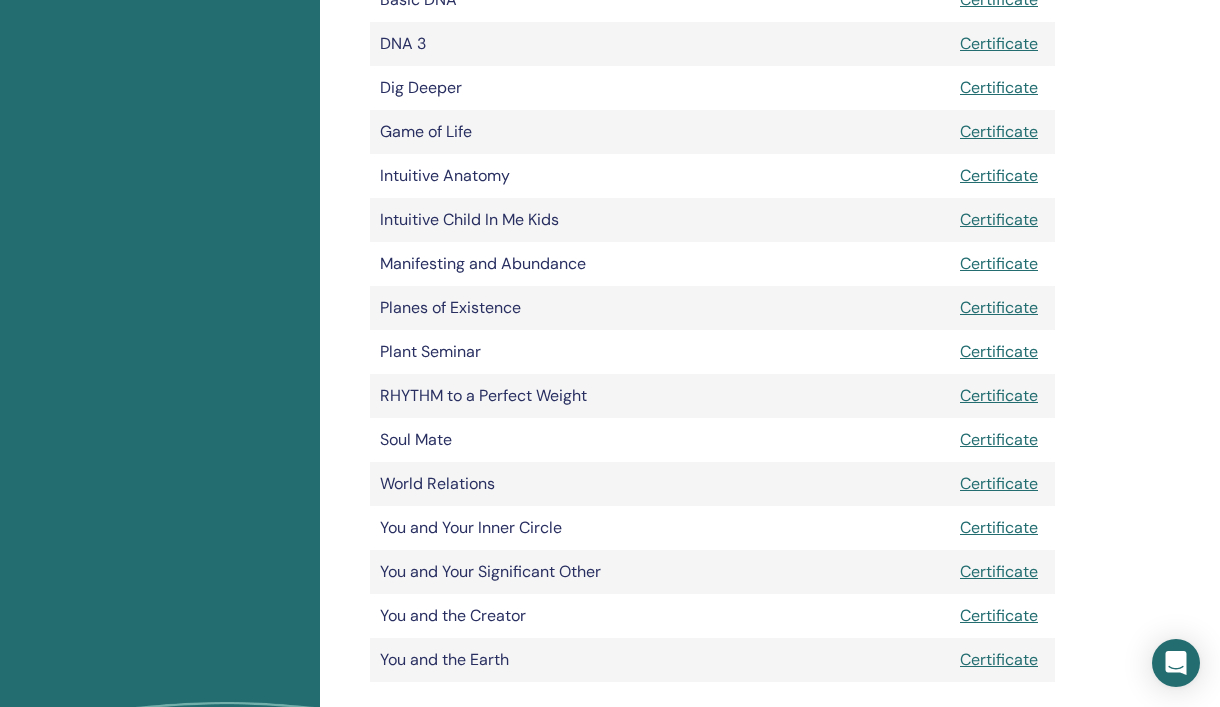 click on "Certificate" at bounding box center (999, 483) 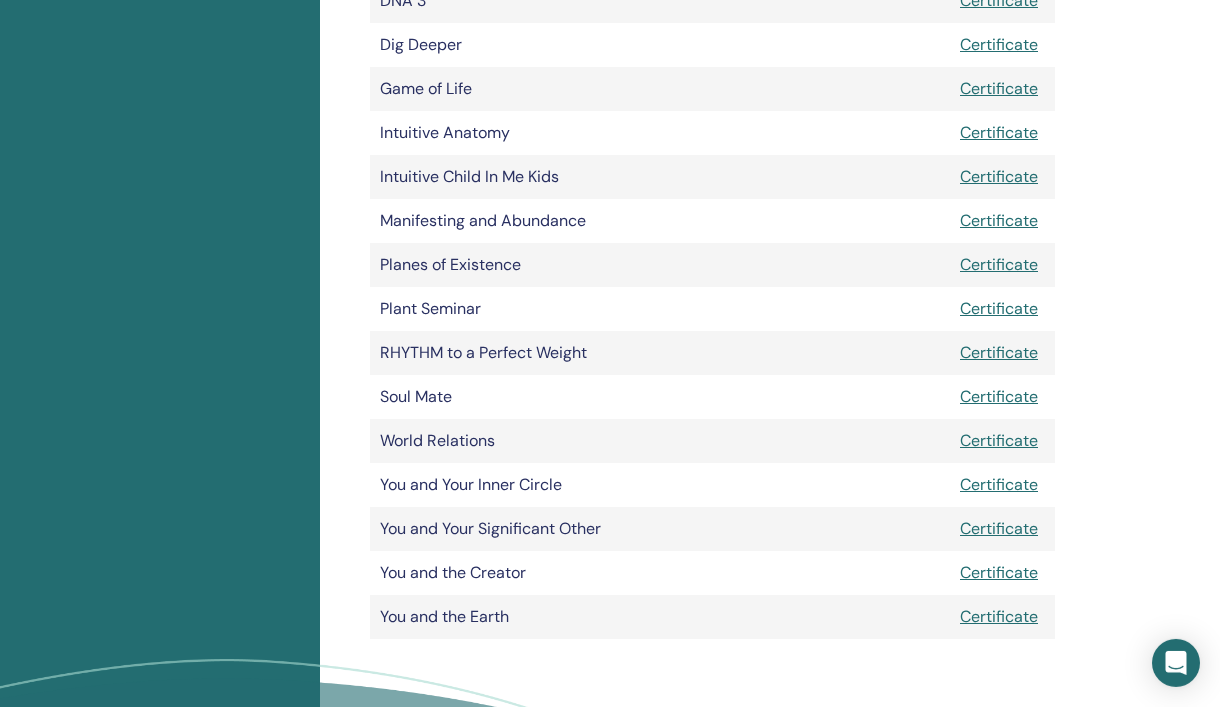 scroll, scrollTop: 647, scrollLeft: 0, axis: vertical 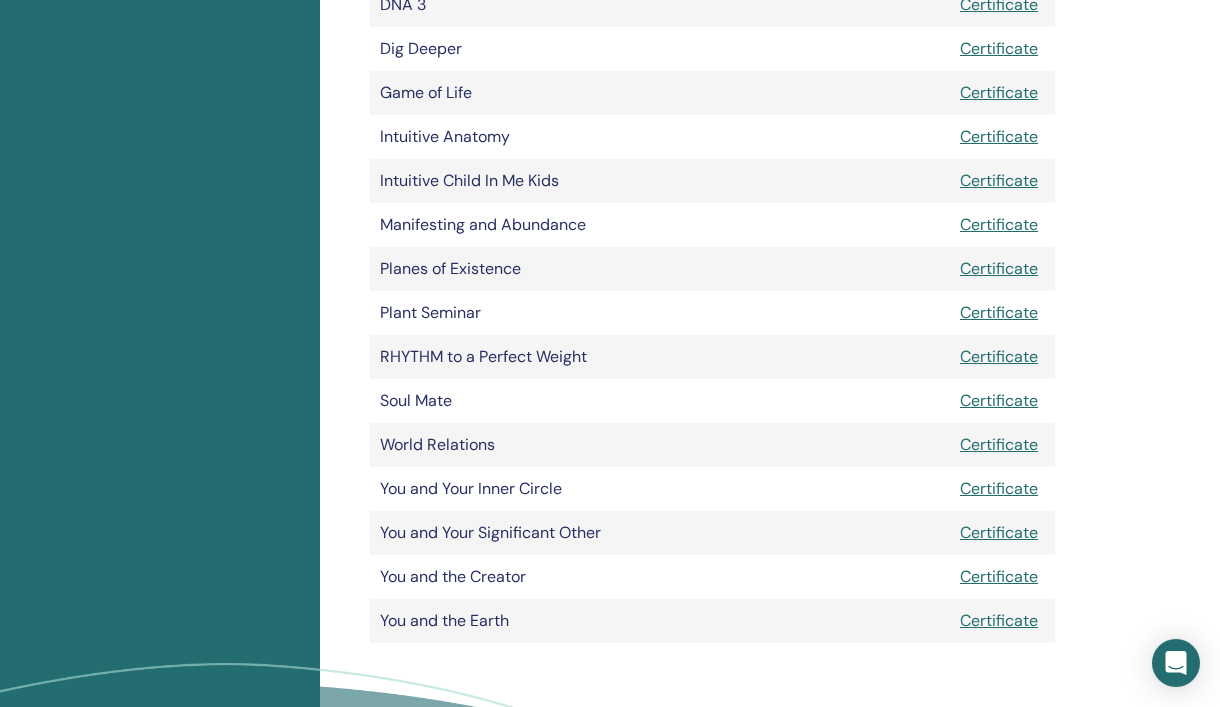click on "Certificate" at bounding box center [999, 488] 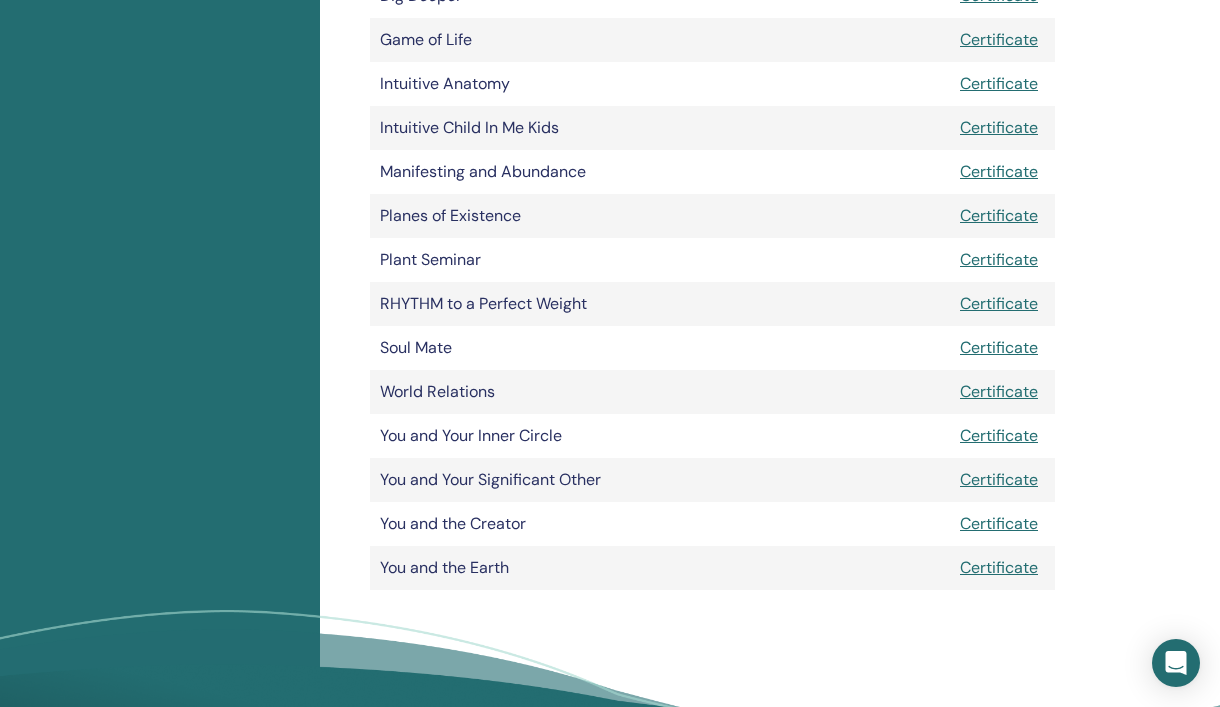scroll, scrollTop: 695, scrollLeft: 0, axis: vertical 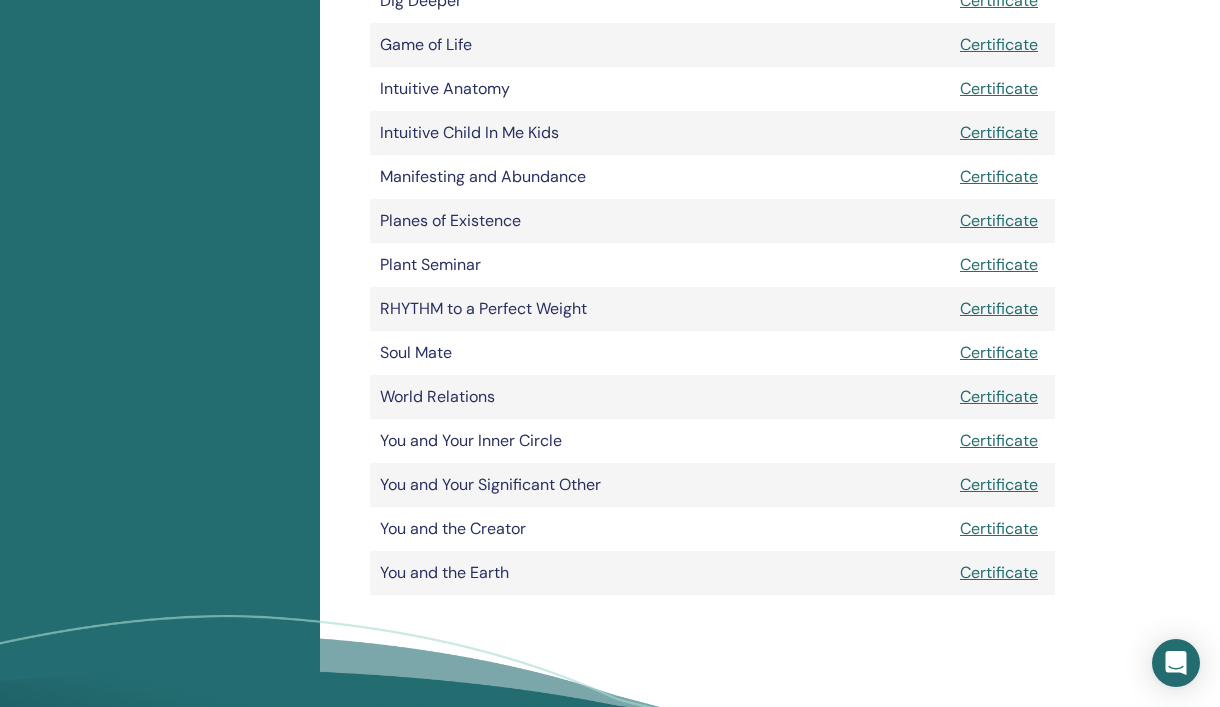 click on "Certificate" at bounding box center (999, 528) 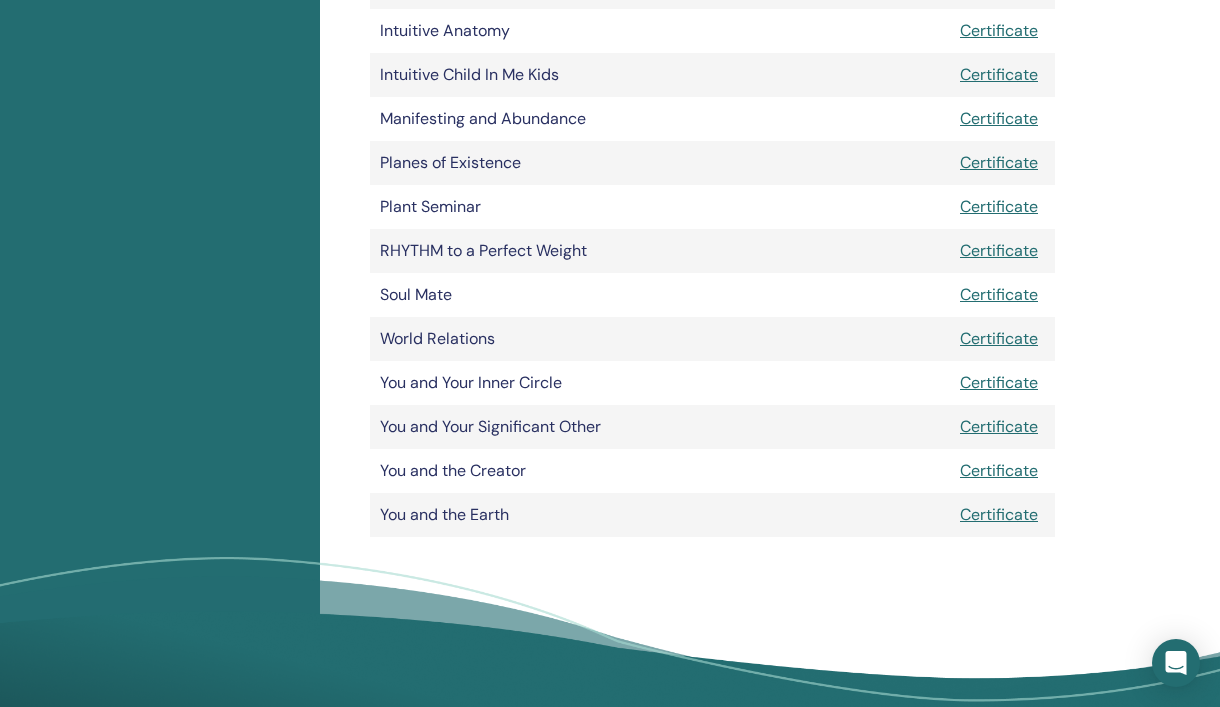 scroll, scrollTop: 748, scrollLeft: 0, axis: vertical 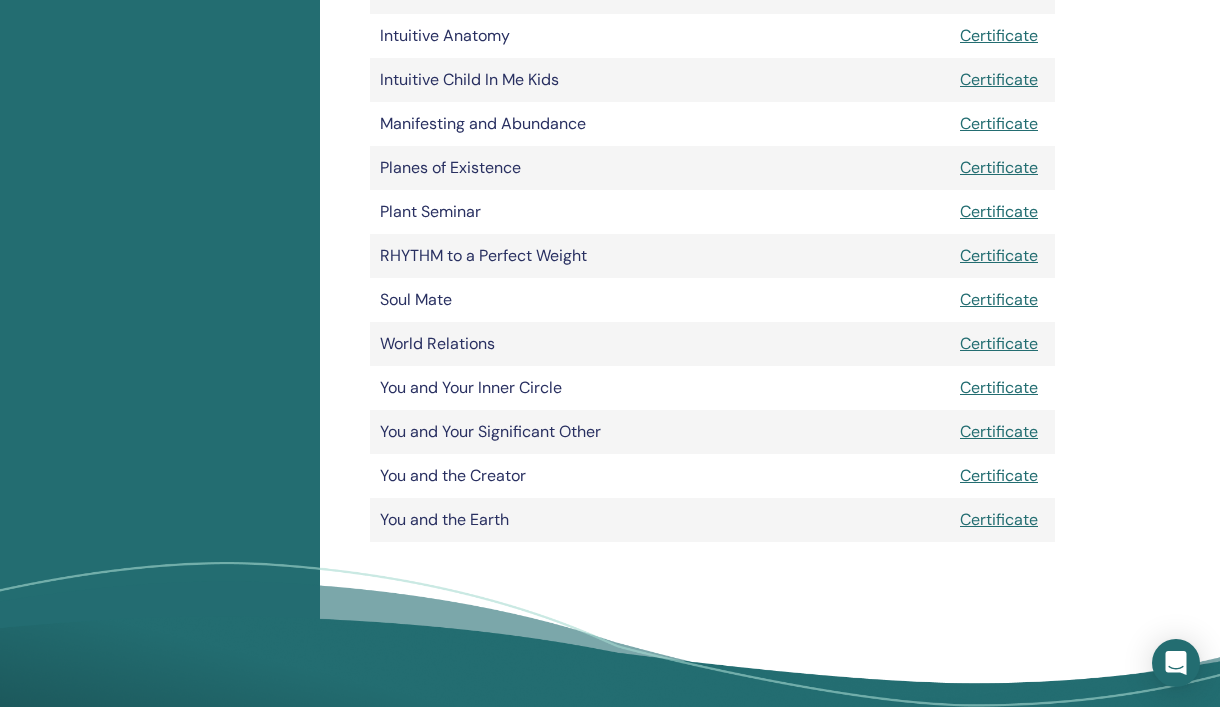 click on "Certificate" at bounding box center [999, 519] 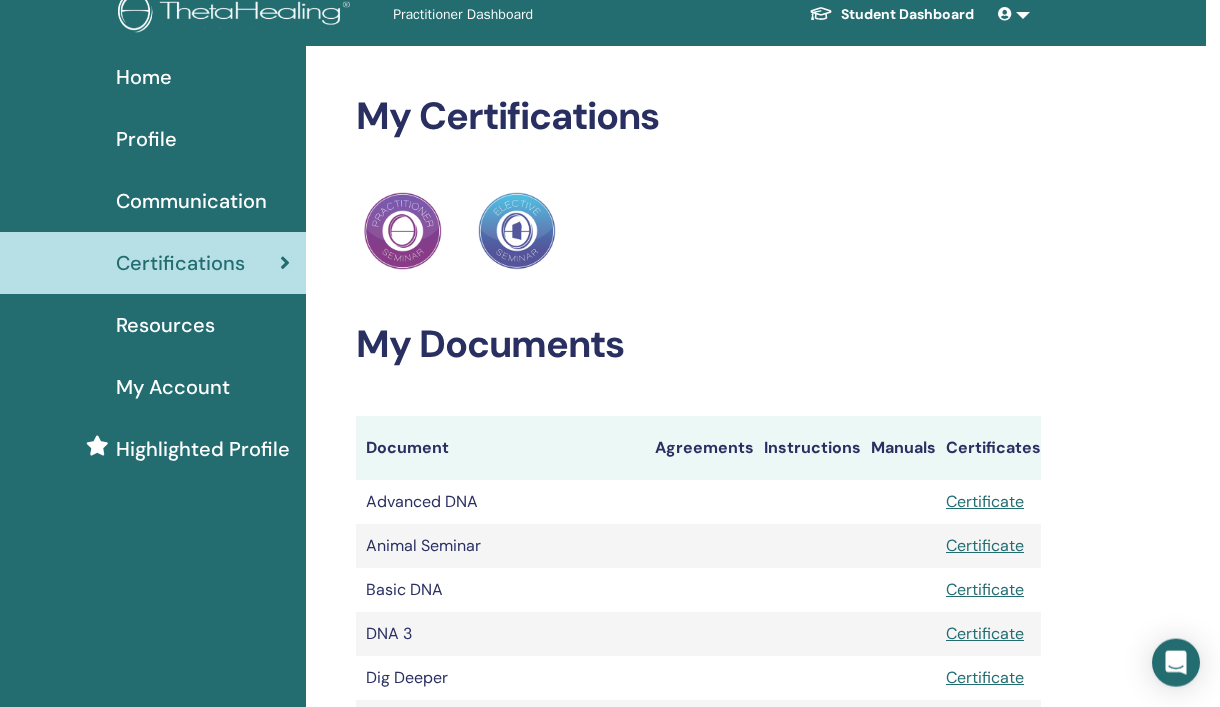 scroll, scrollTop: 0, scrollLeft: 14, axis: horizontal 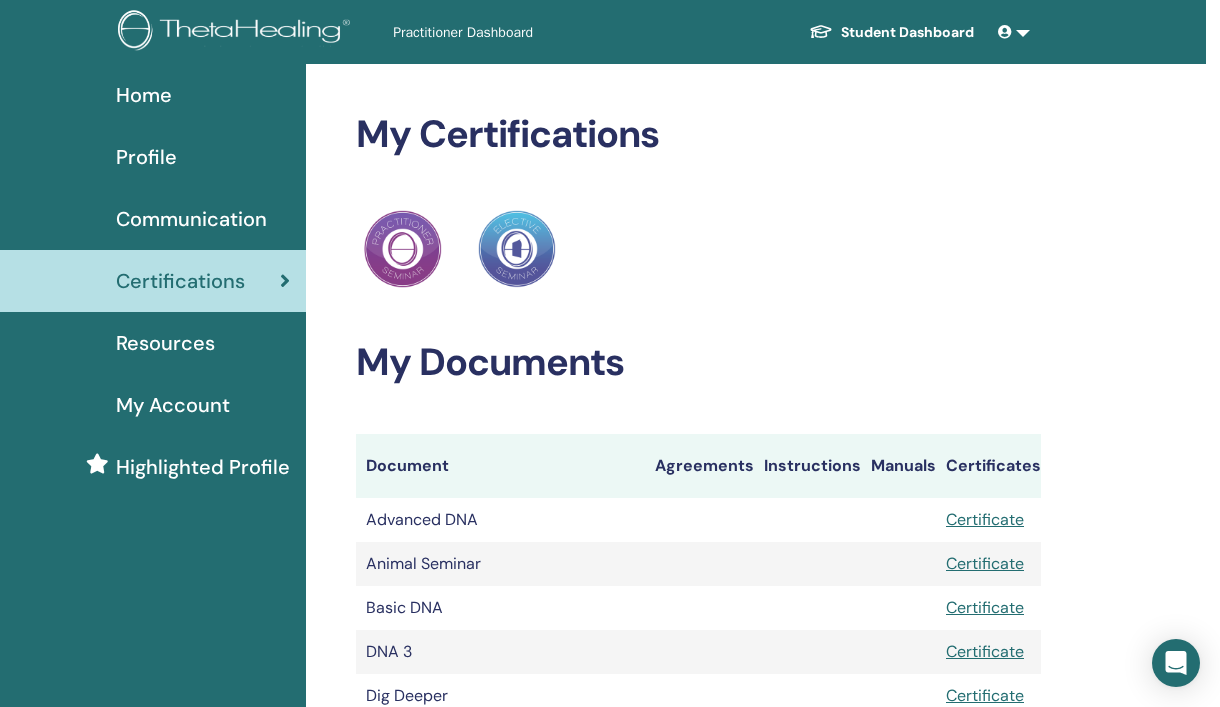 click on "Home" at bounding box center (144, 95) 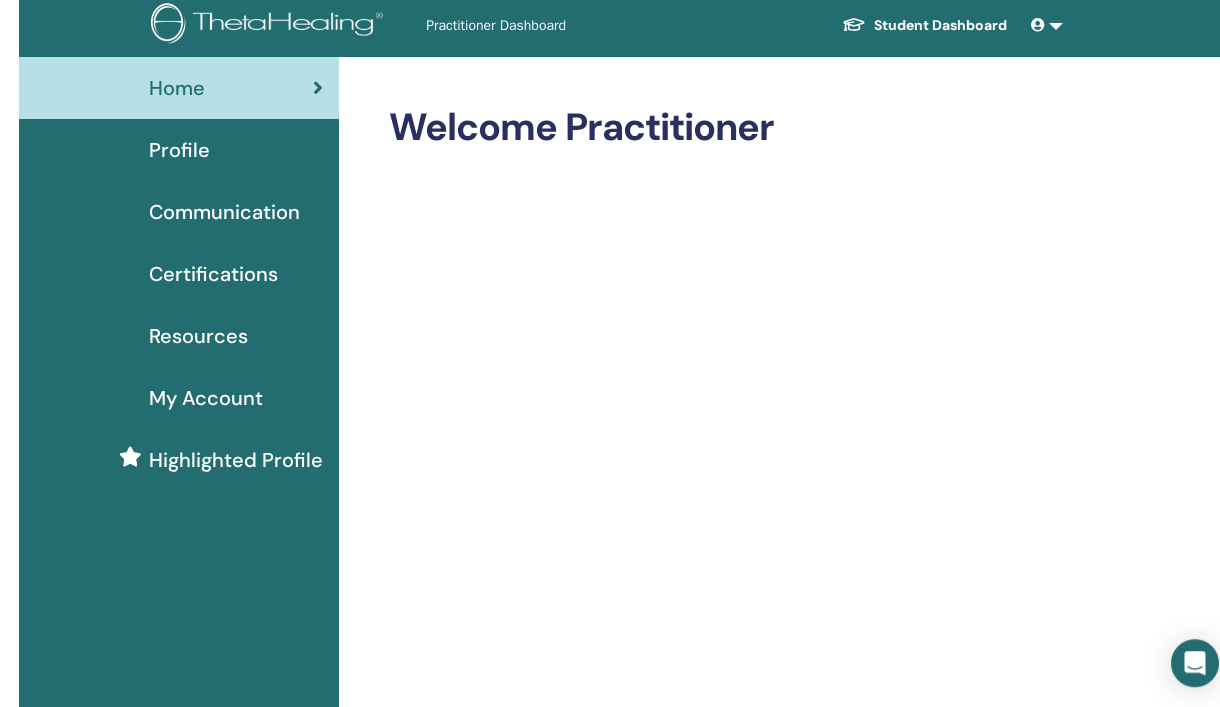 scroll, scrollTop: 0, scrollLeft: 0, axis: both 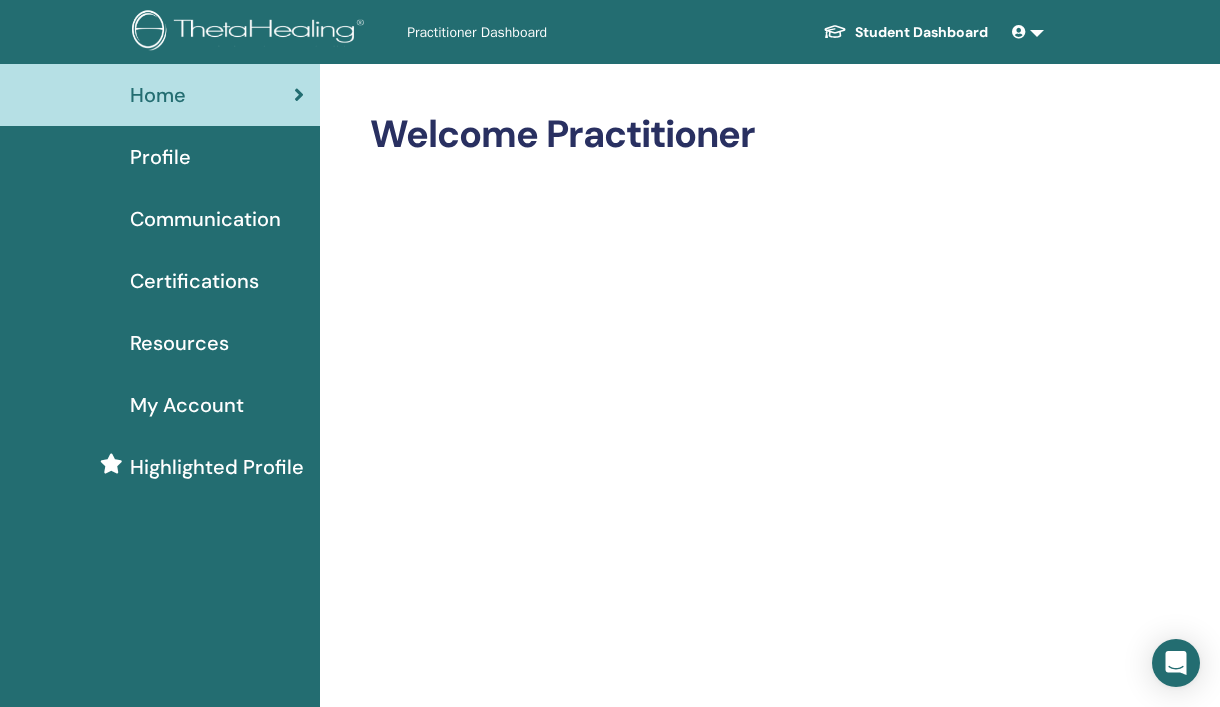 click at bounding box center (1019, 32) 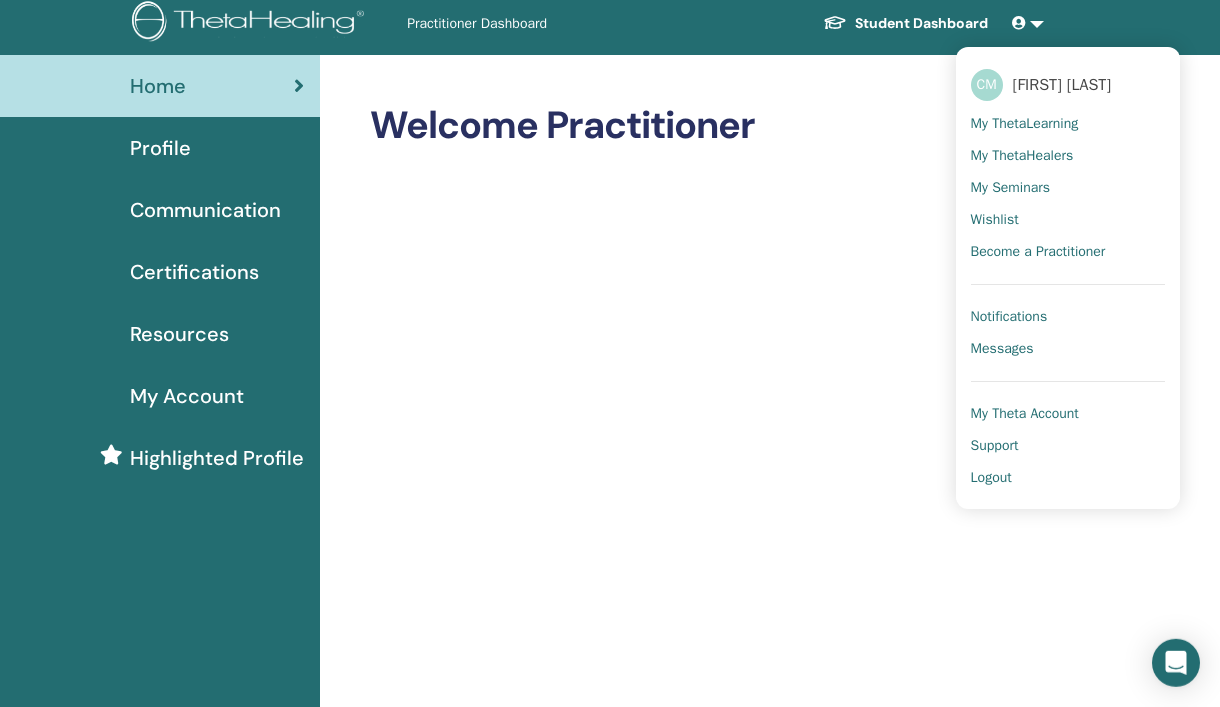 scroll, scrollTop: 0, scrollLeft: 0, axis: both 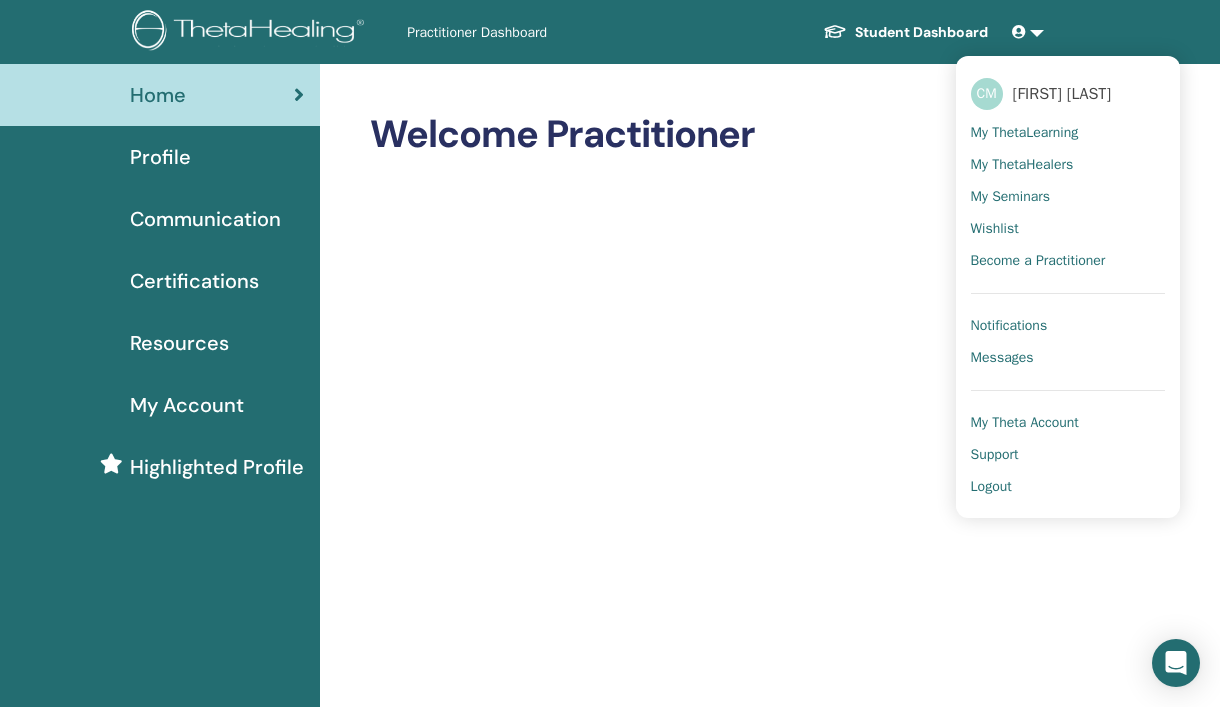 click on "My ThetaLearning" at bounding box center [1025, 133] 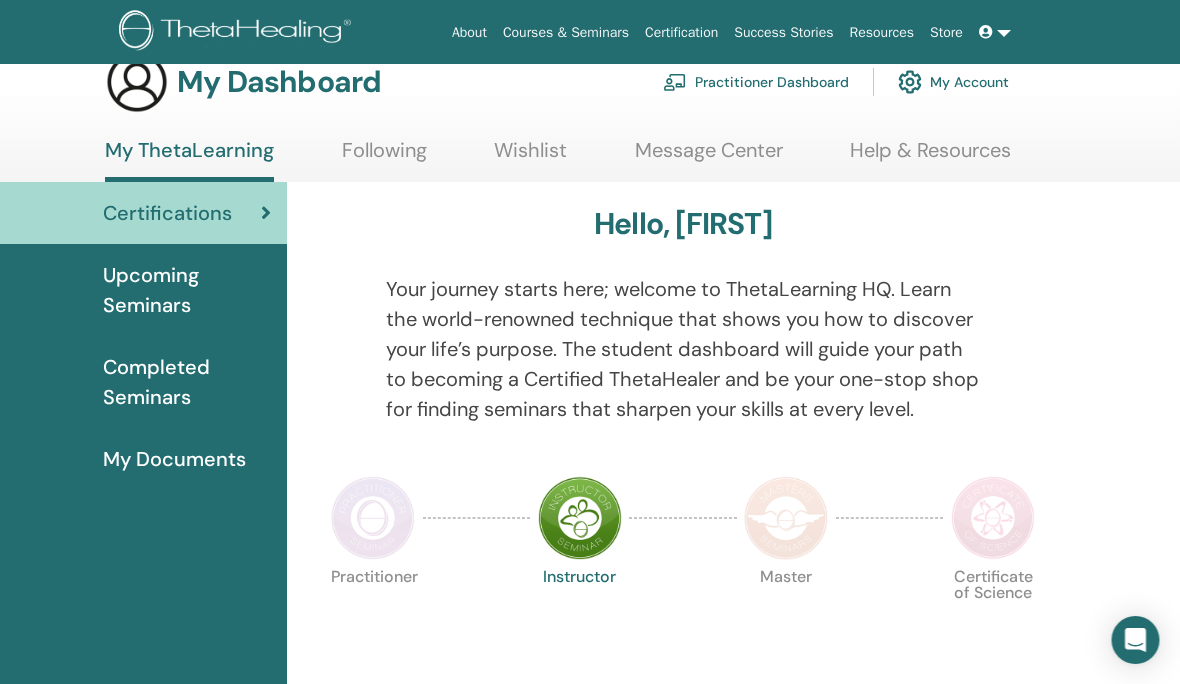 scroll, scrollTop: 0, scrollLeft: 12, axis: horizontal 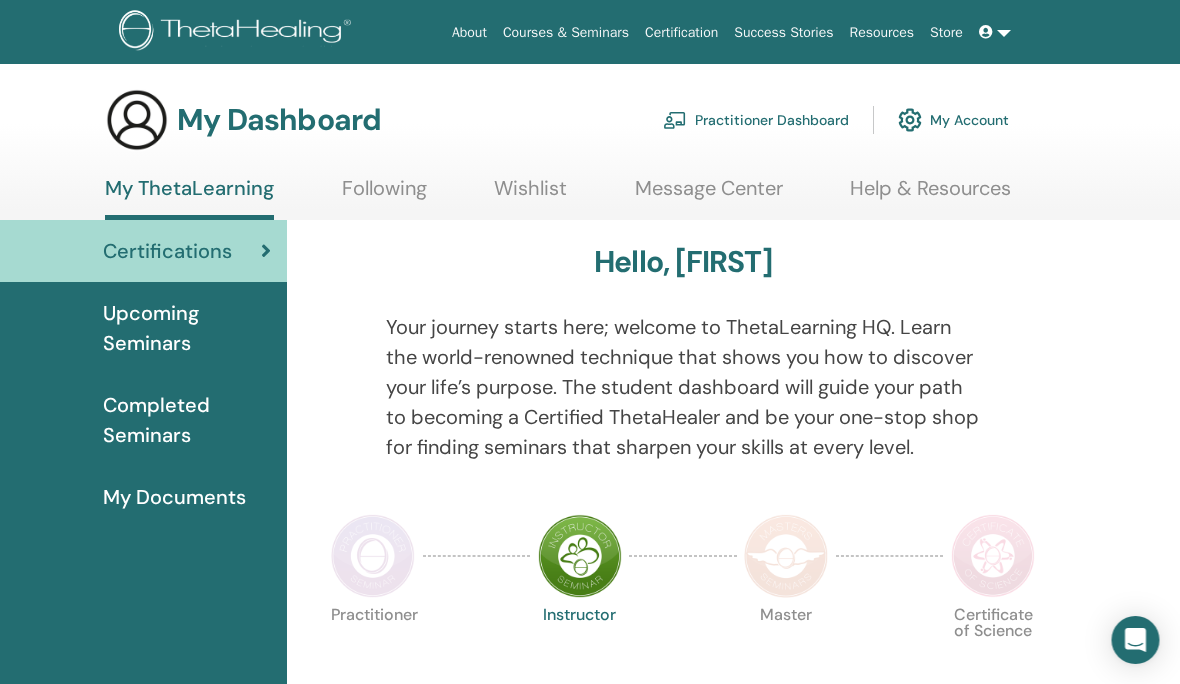 click on "Completed Seminars" at bounding box center (188, 420) 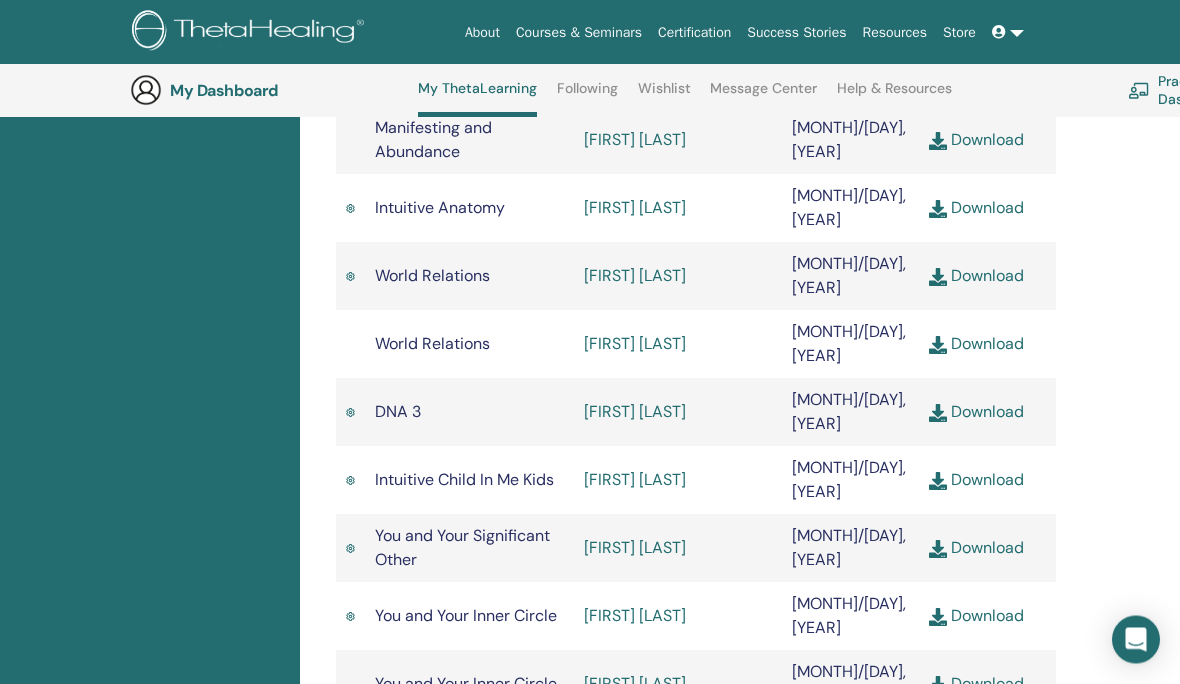 scroll, scrollTop: 1617, scrollLeft: 0, axis: vertical 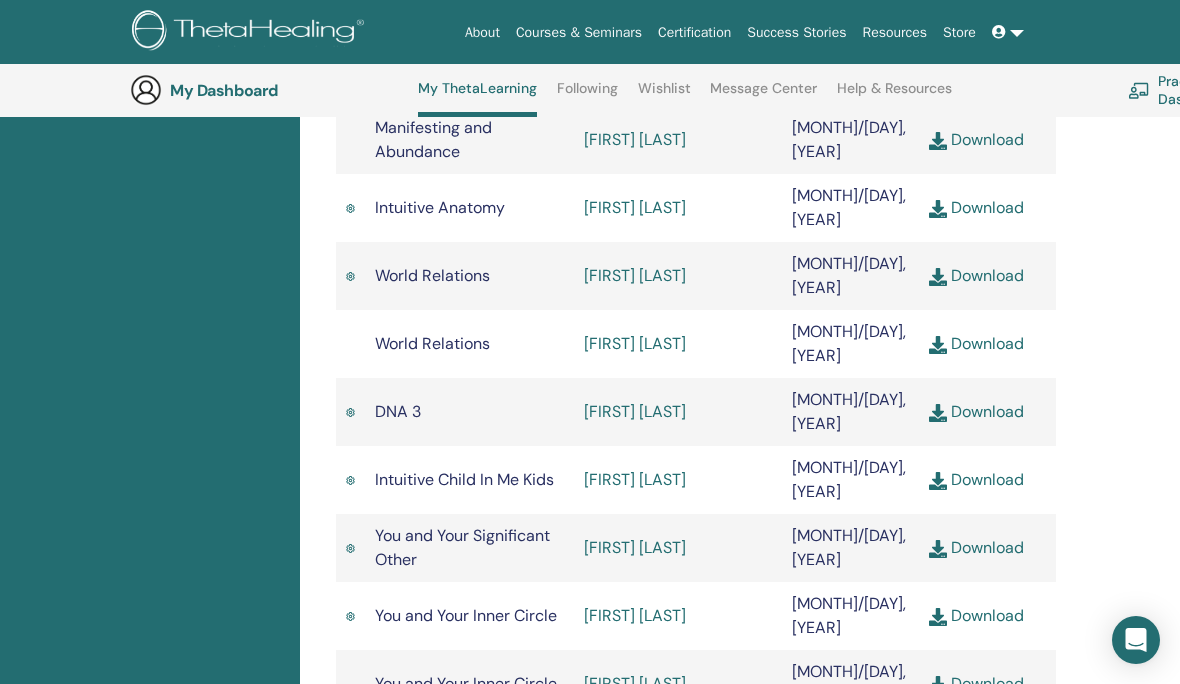 click on "Download" at bounding box center (976, 479) 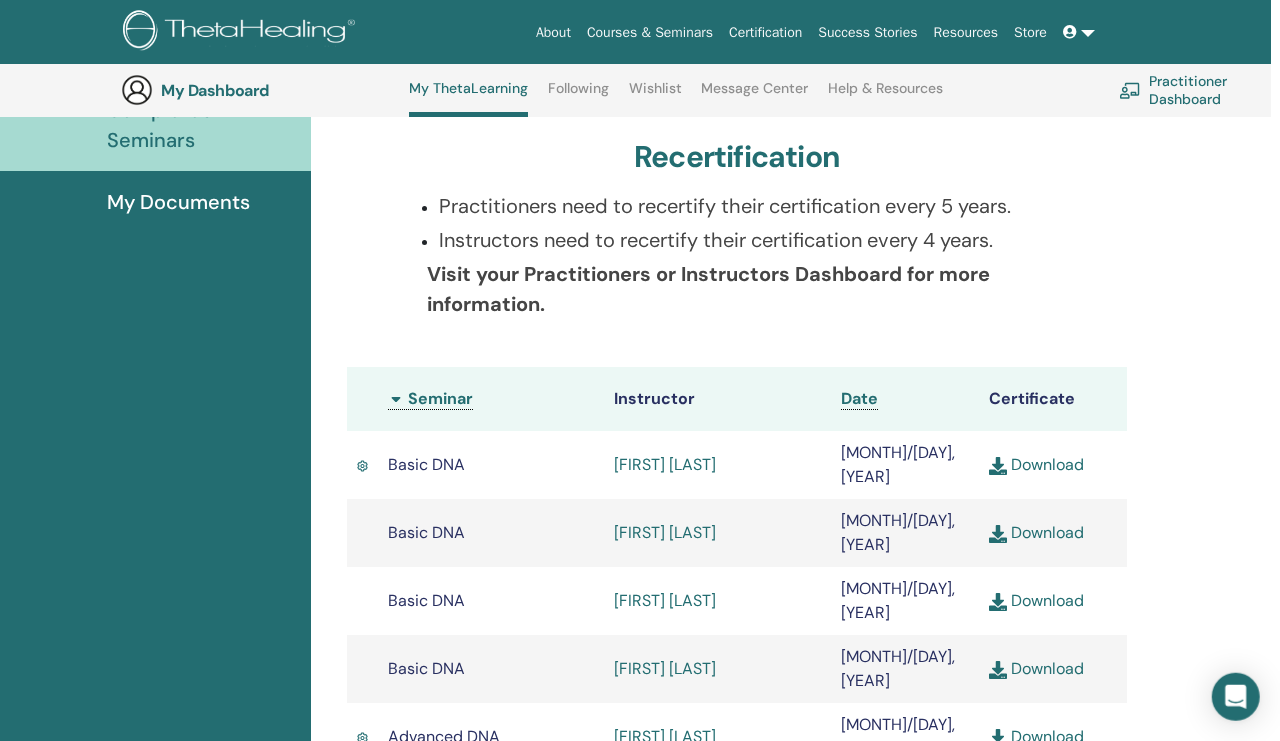 scroll, scrollTop: 343, scrollLeft: 9, axis: both 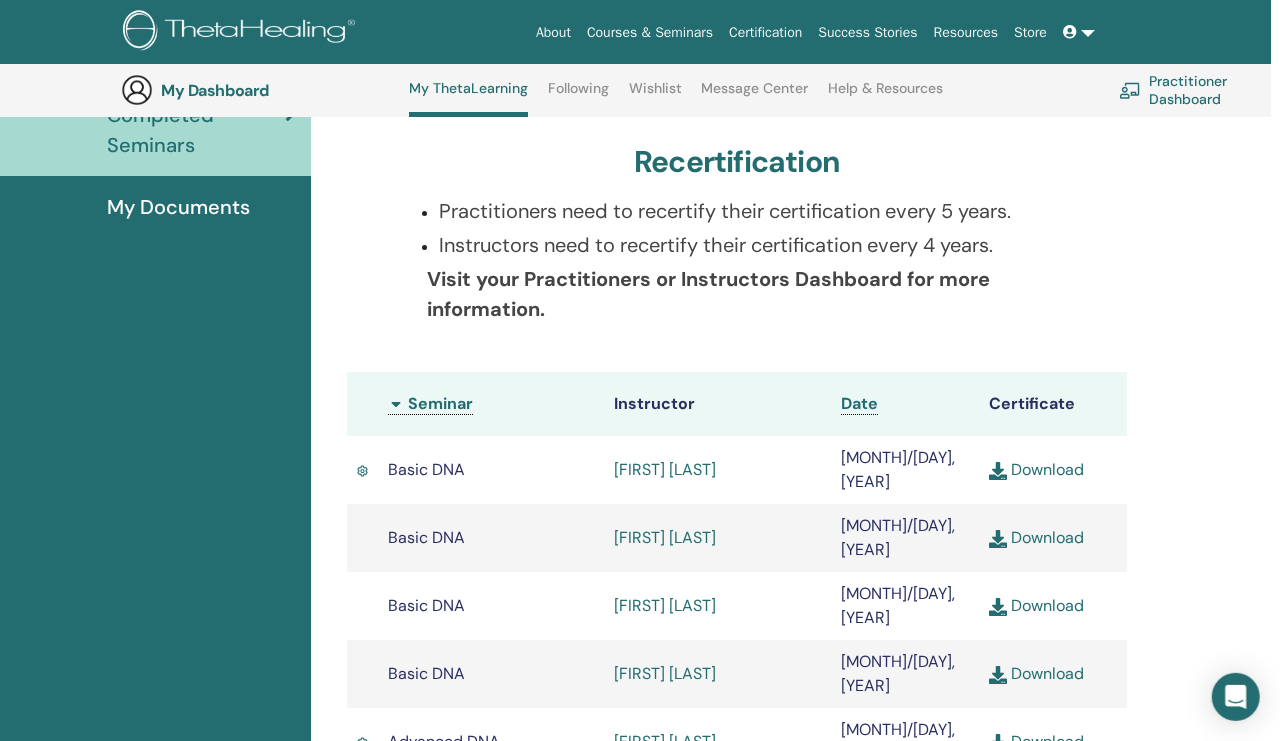 click on "My Dashboard
My ThetaLearning
Following
Wishlist
Message Center
Help & Resources
Practitioner Dashboard
My Account" at bounding box center [646, 90] 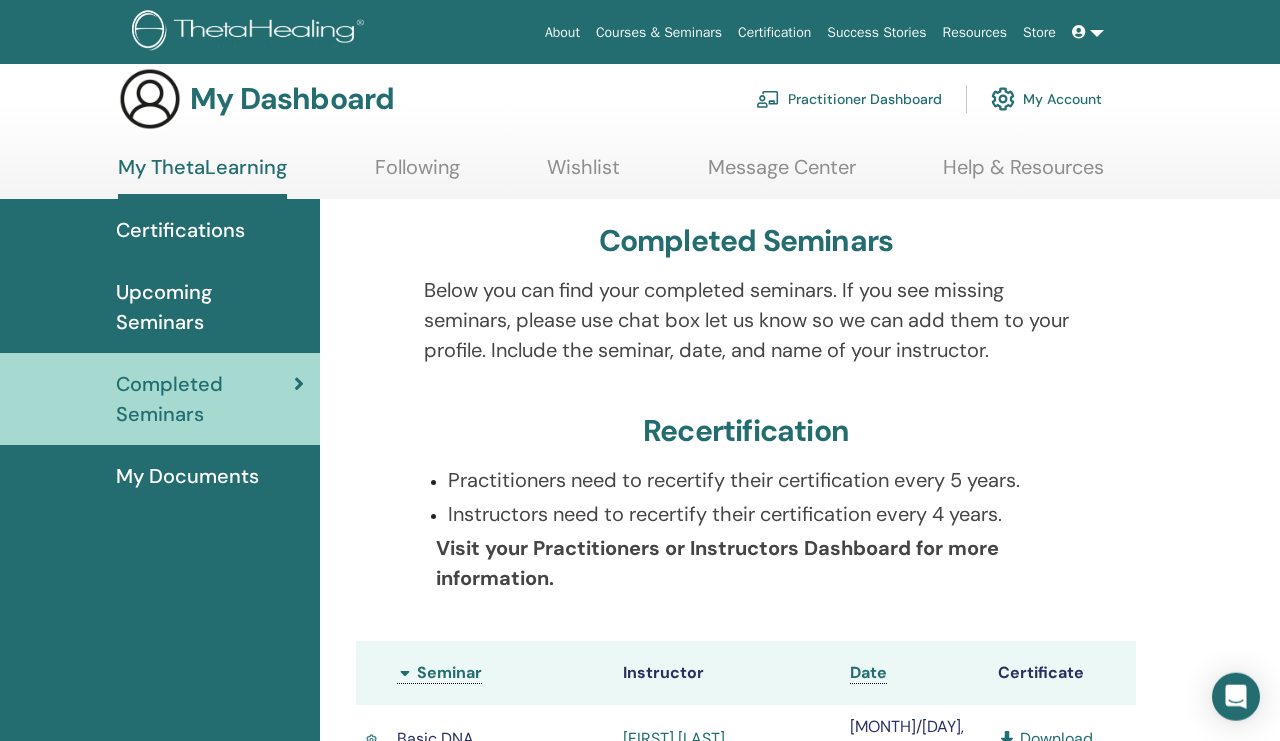 scroll, scrollTop: 0, scrollLeft: 0, axis: both 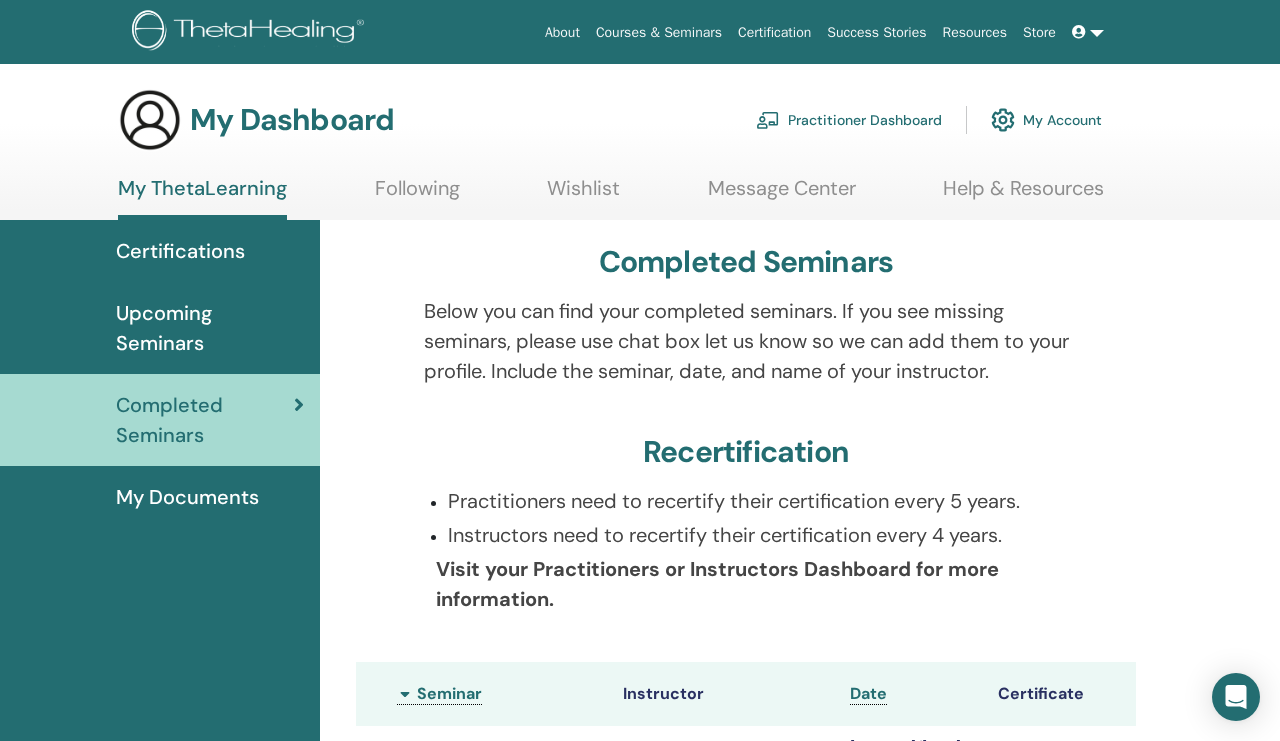 click at bounding box center (150, 120) 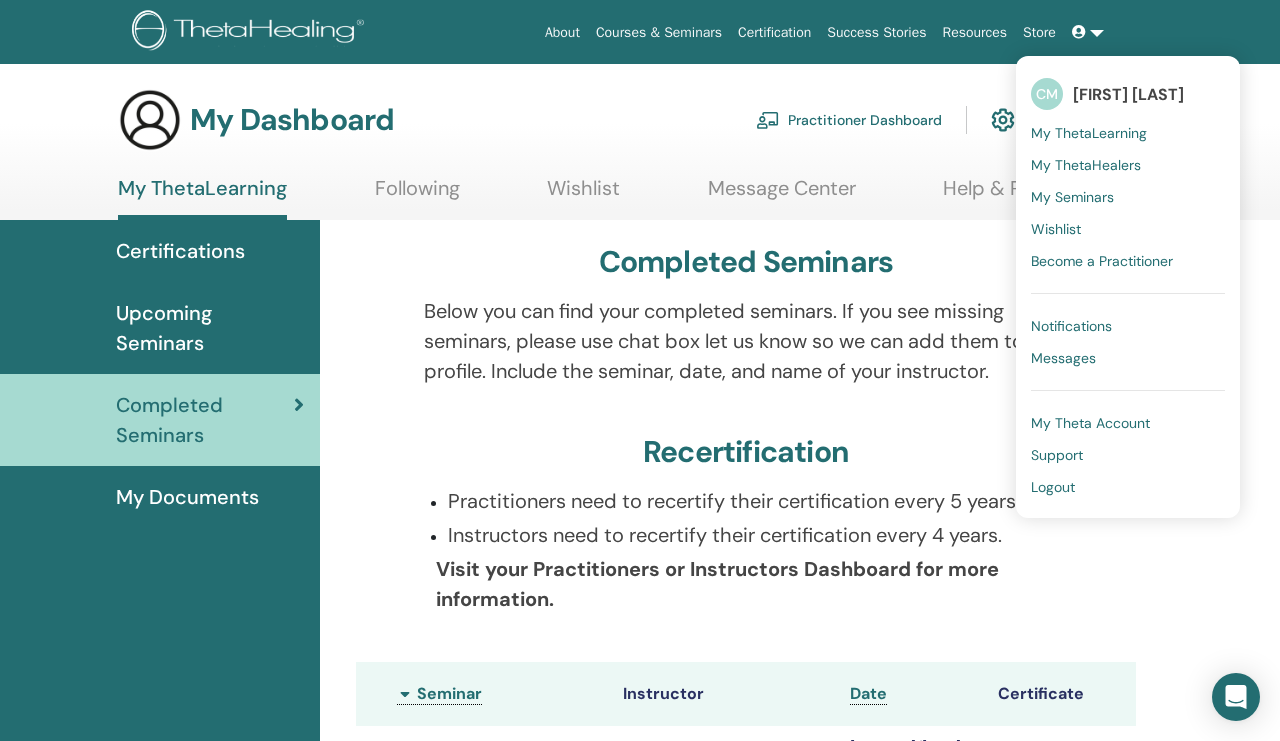 click on "Logout" at bounding box center [1053, 487] 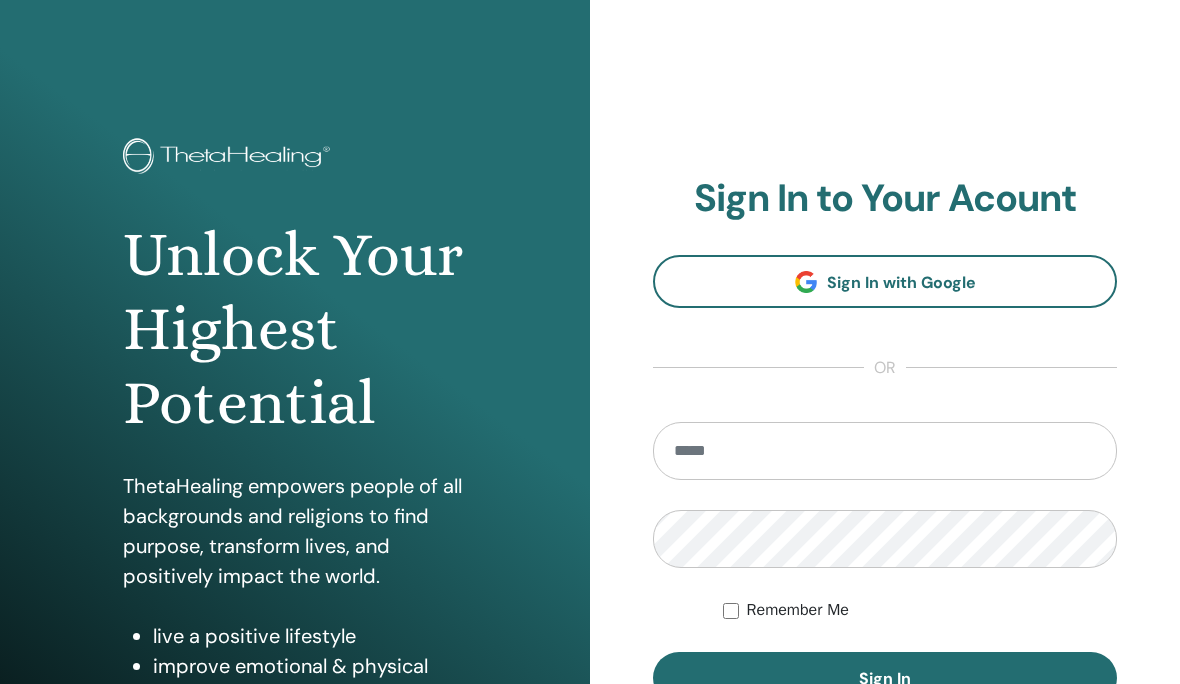 scroll, scrollTop: 0, scrollLeft: 0, axis: both 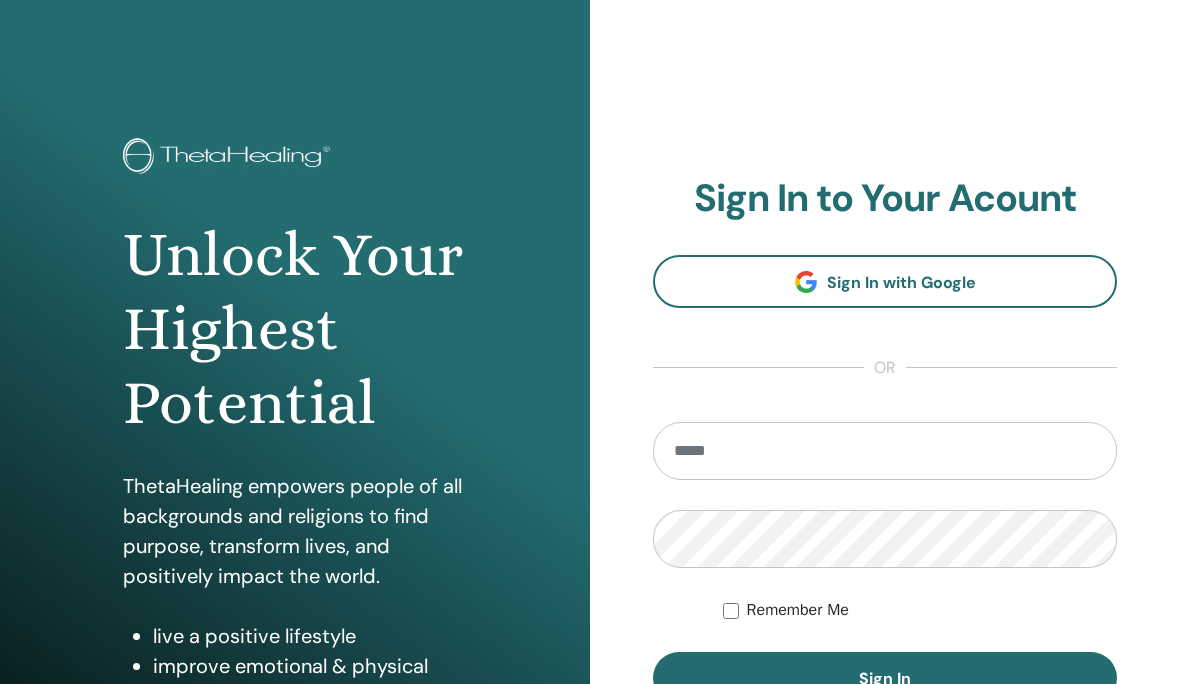 click at bounding box center (885, 451) 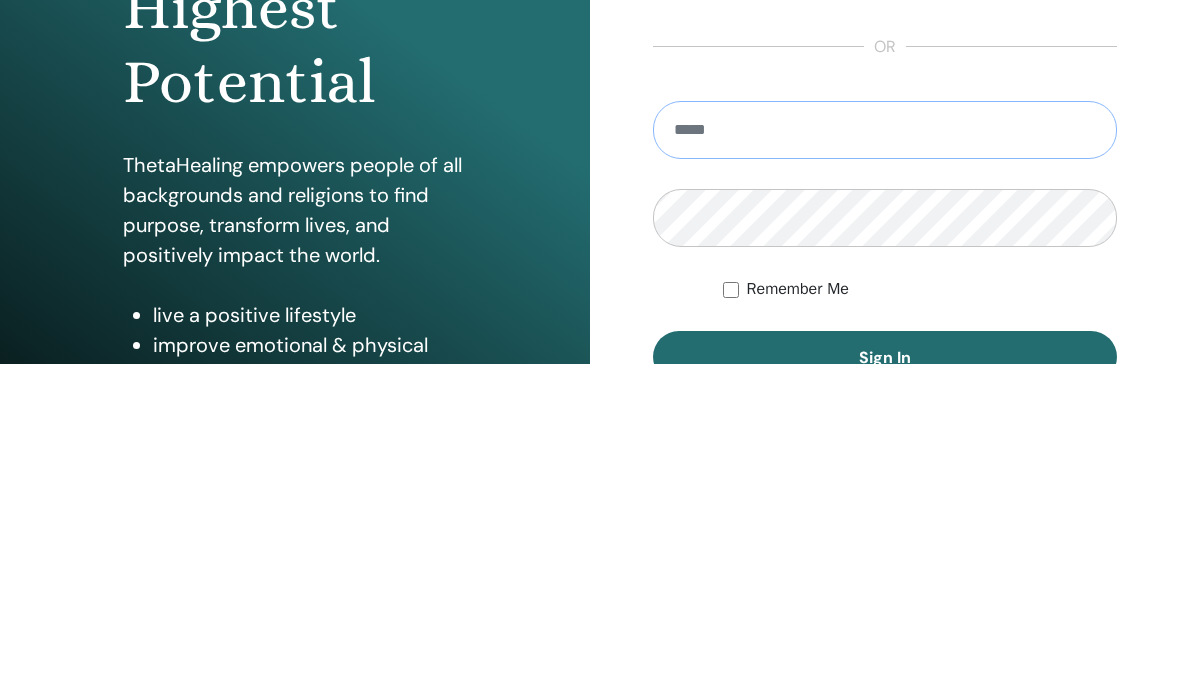 type on "**********" 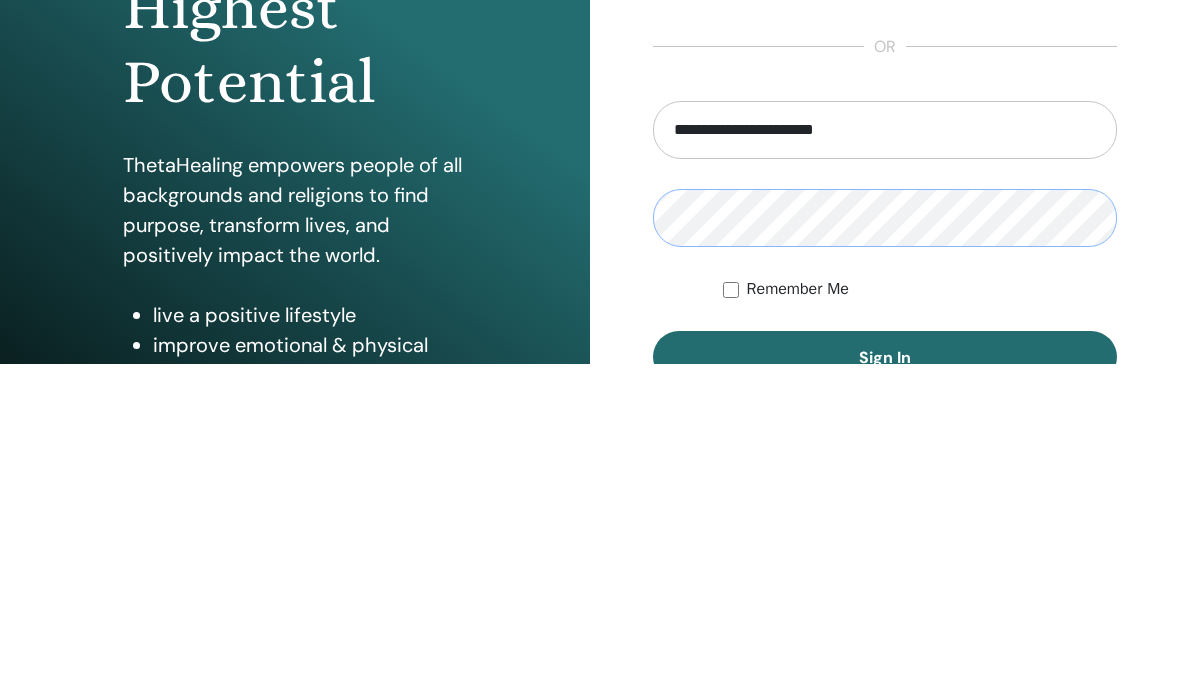 scroll, scrollTop: 276, scrollLeft: 0, axis: vertical 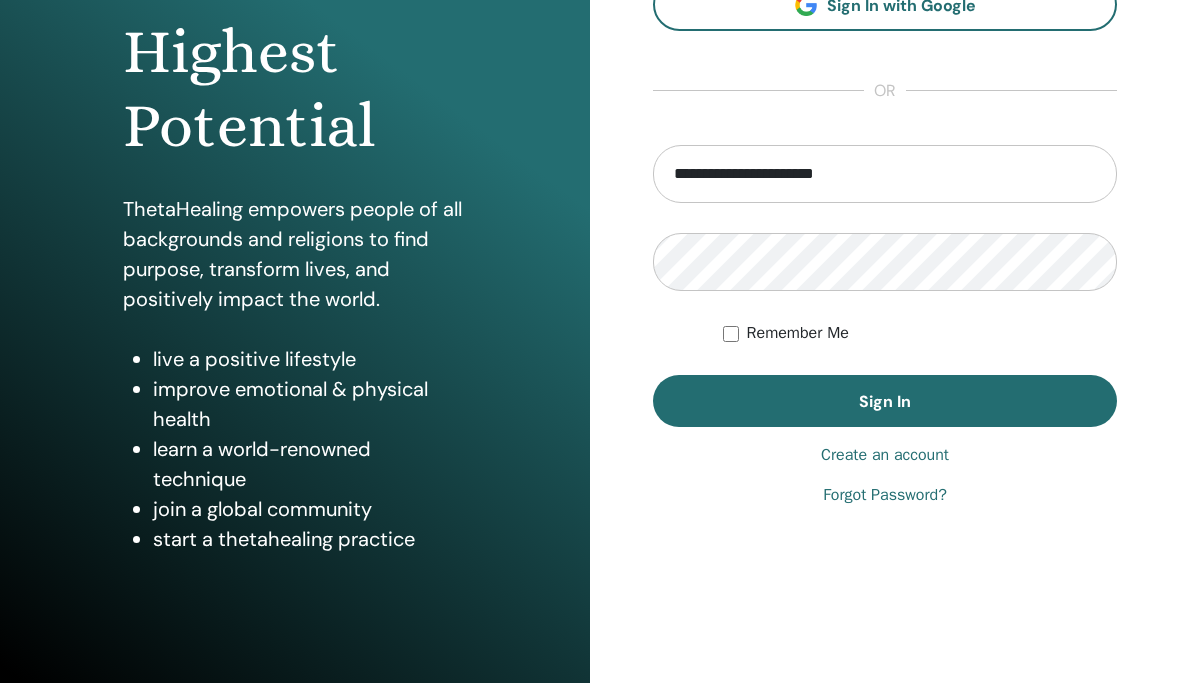 click on "Sign In" at bounding box center [885, 402] 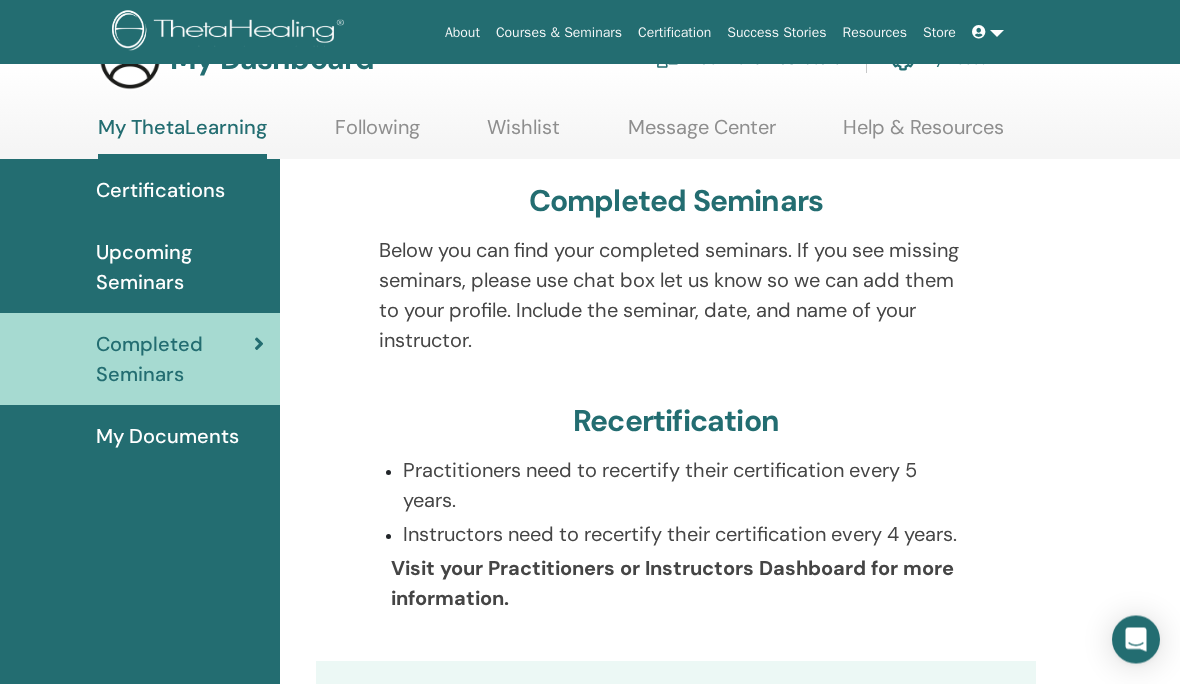 scroll, scrollTop: 0, scrollLeft: 20, axis: horizontal 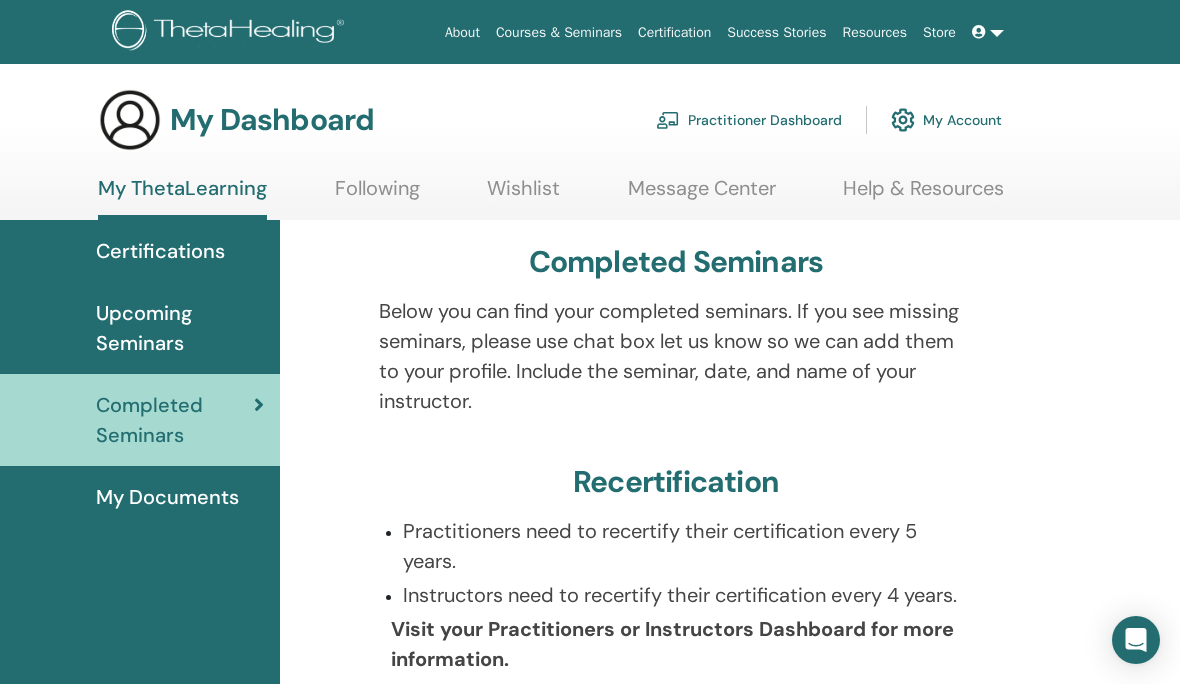 click on "My Documents" at bounding box center [167, 497] 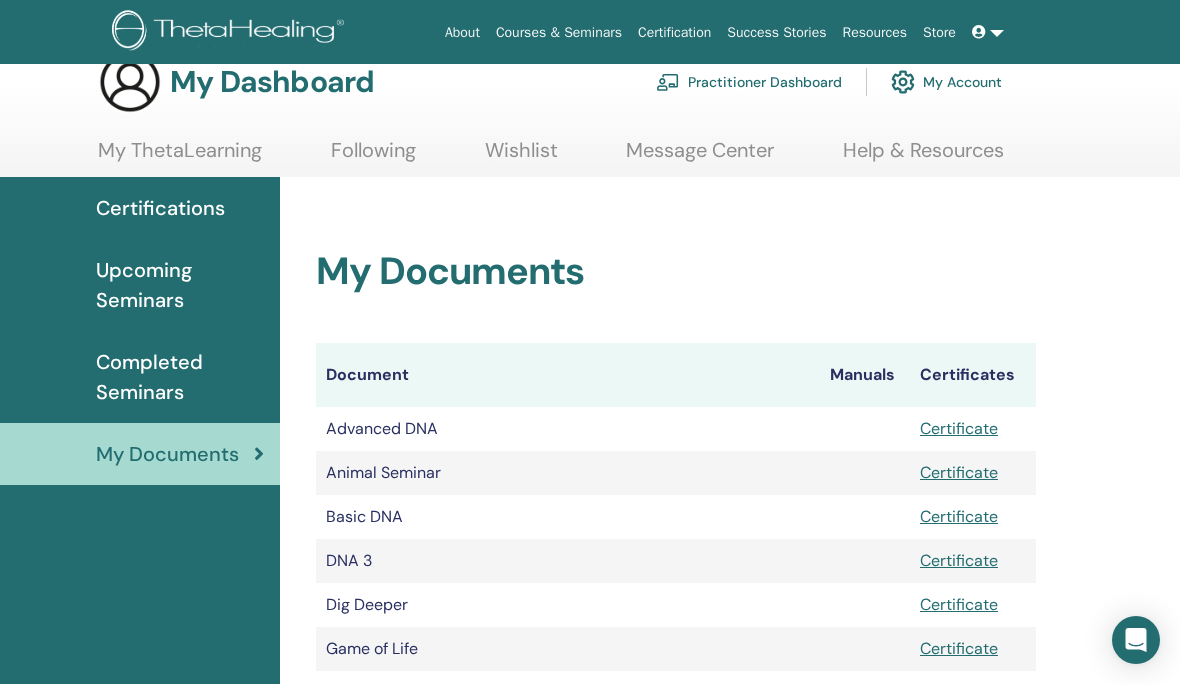 scroll, scrollTop: 0, scrollLeft: 20, axis: horizontal 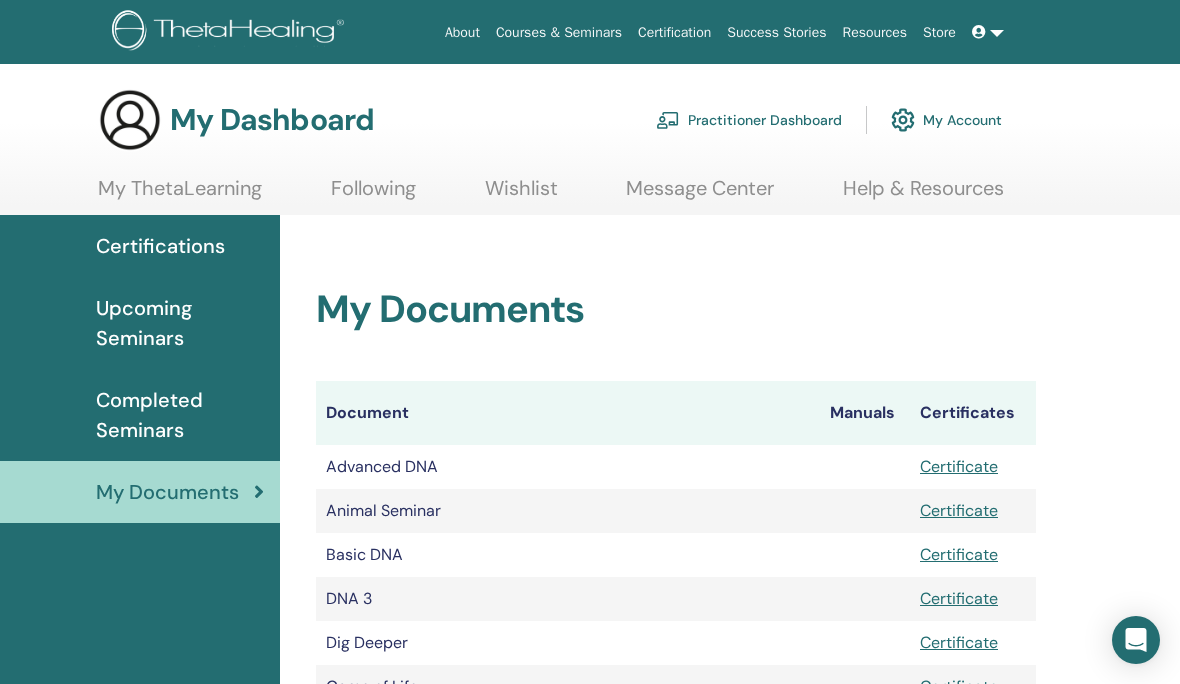 click on "Practitioner Dashboard" at bounding box center (749, 120) 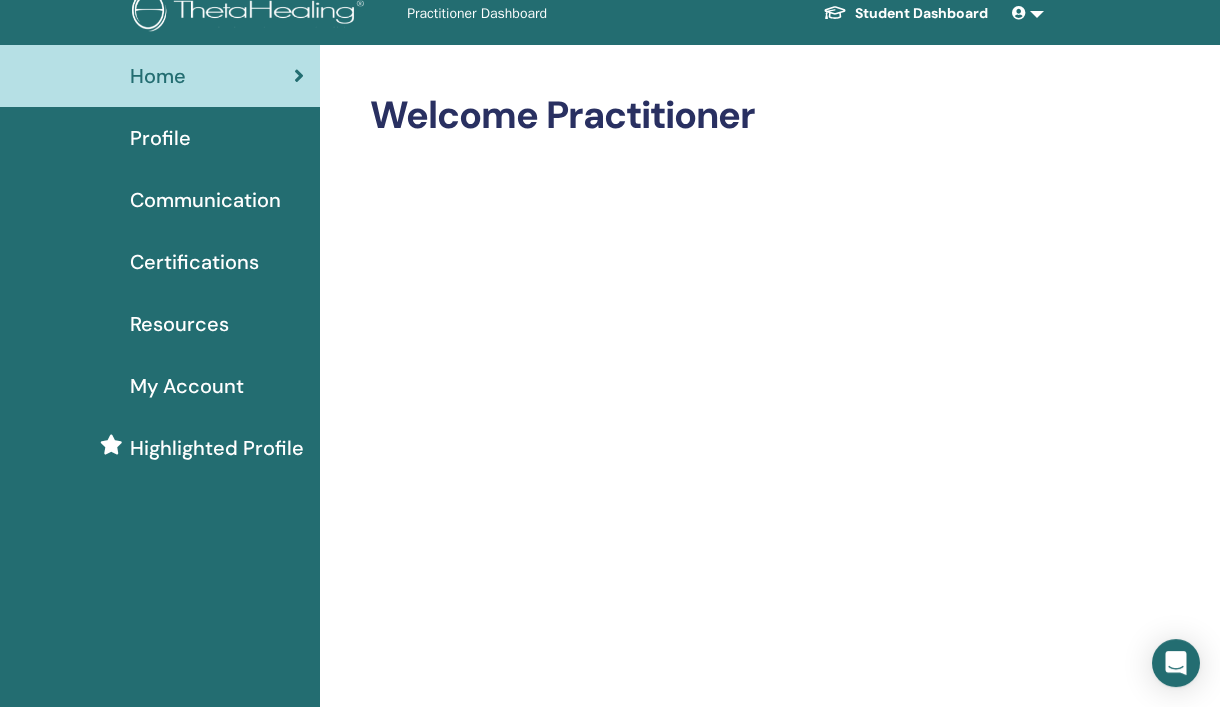 scroll, scrollTop: 0, scrollLeft: 0, axis: both 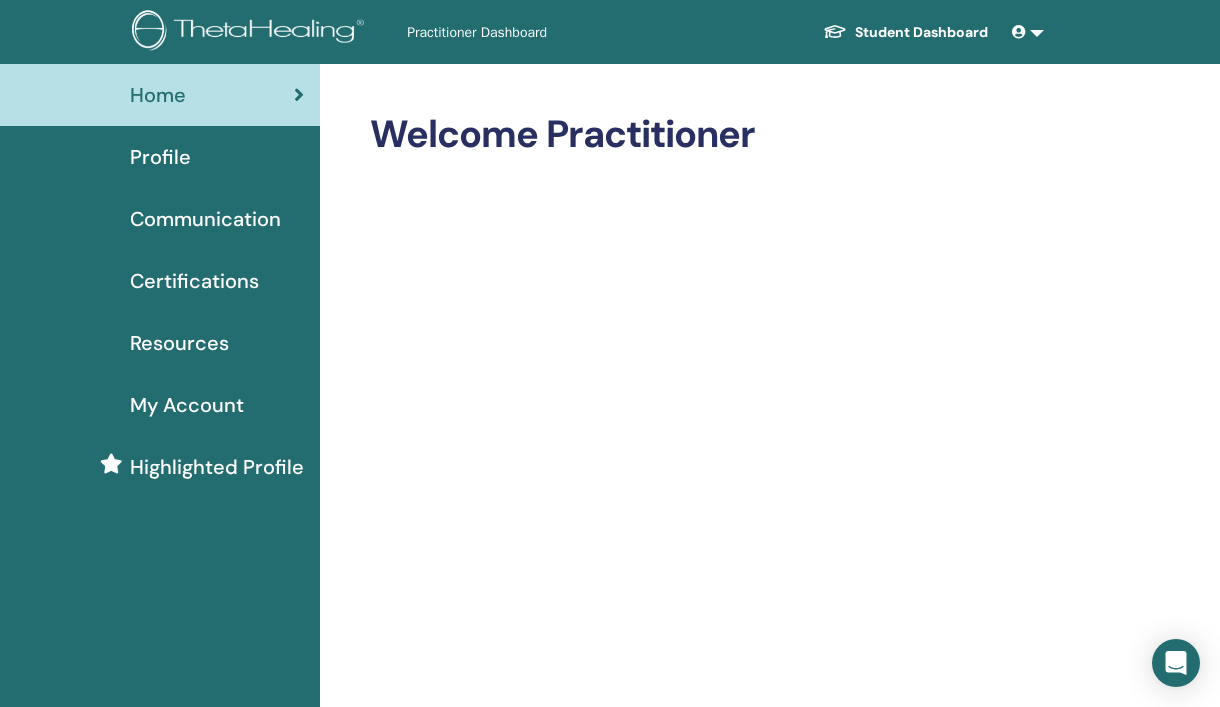 click on "Student Dashboard" at bounding box center (905, 32) 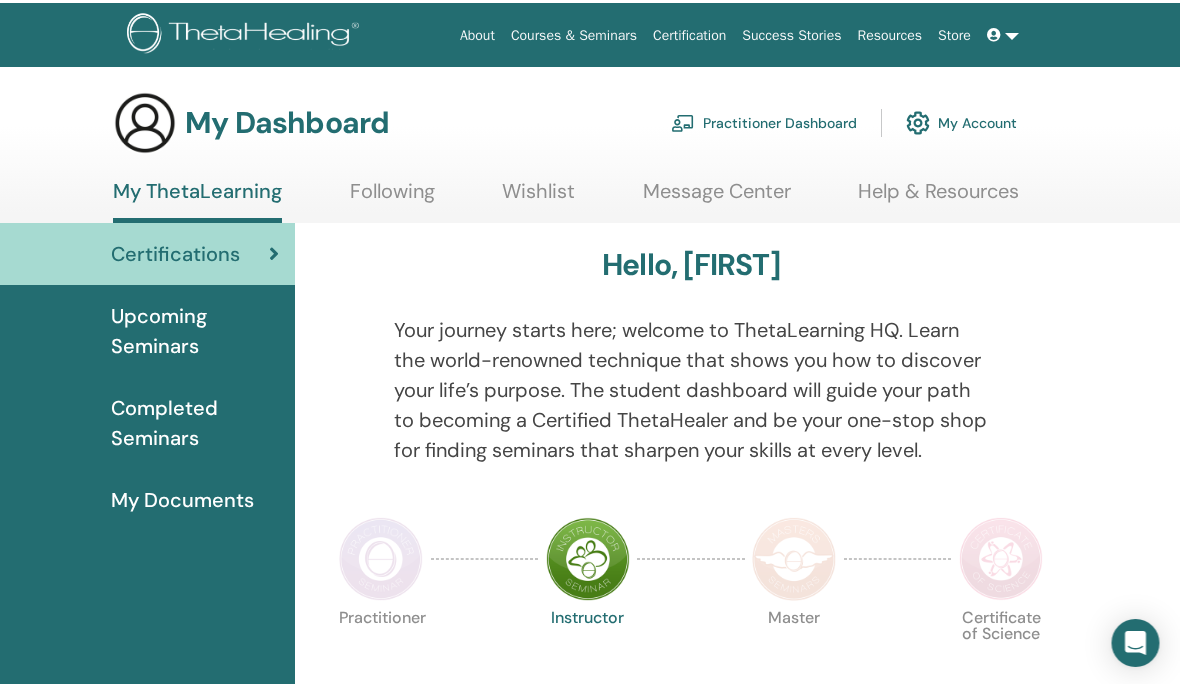 scroll, scrollTop: 0, scrollLeft: 3, axis: horizontal 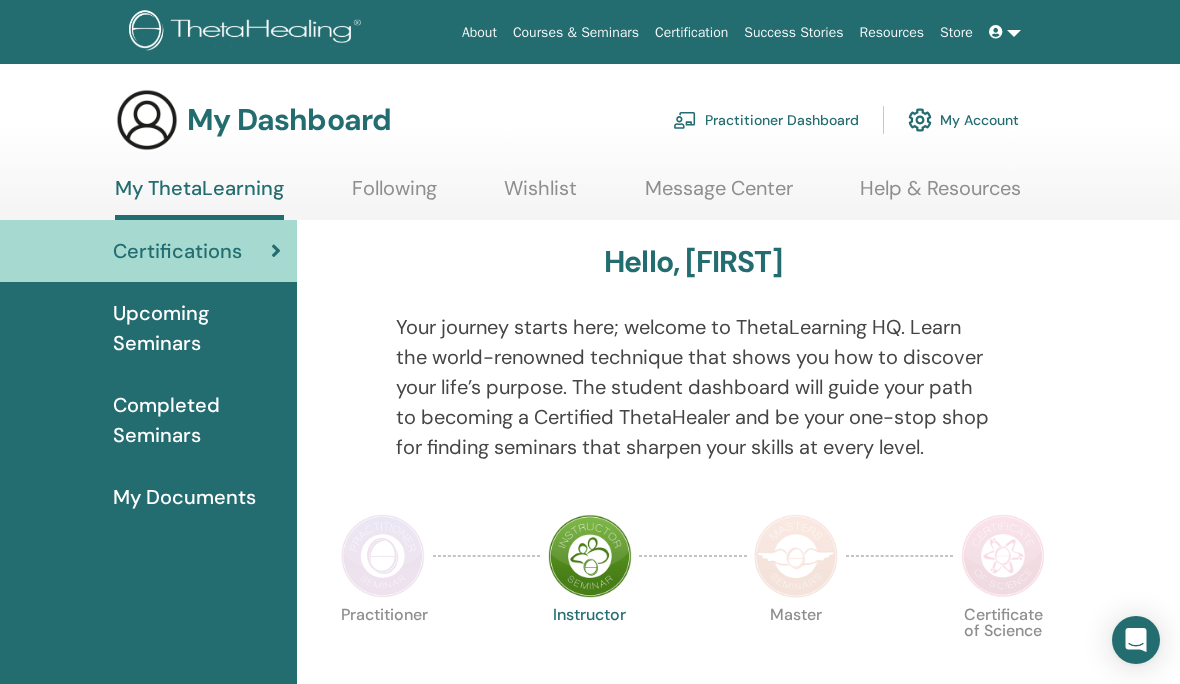 click on "Certifications" at bounding box center (177, 251) 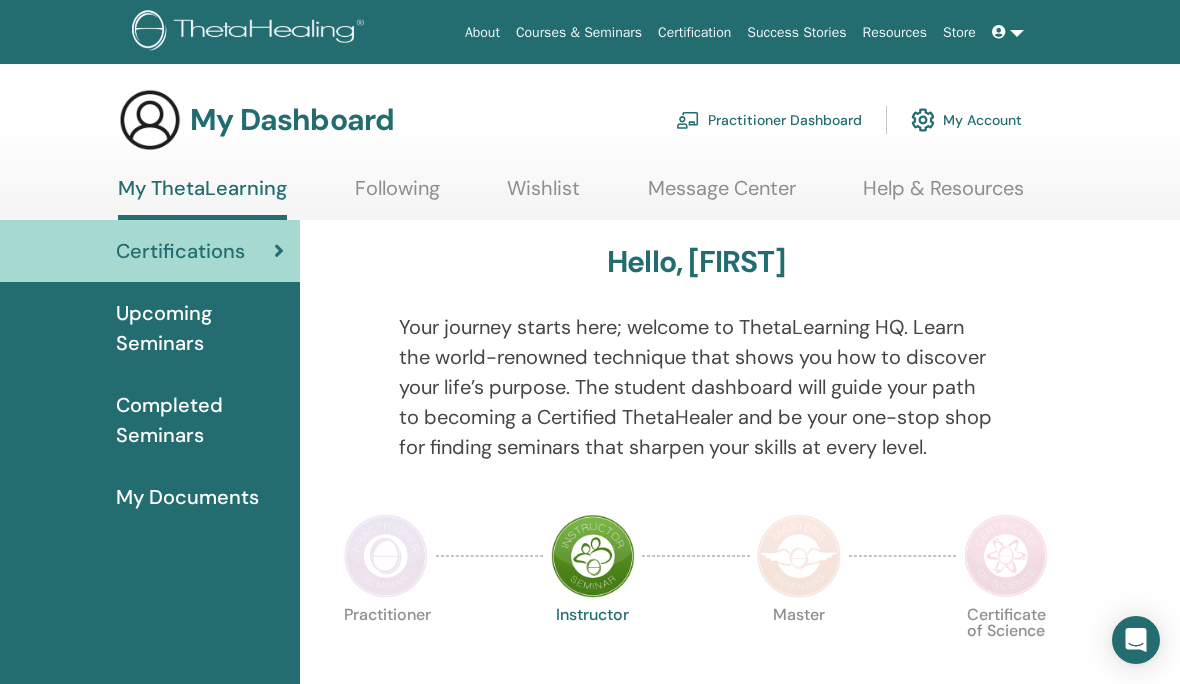 scroll, scrollTop: 0, scrollLeft: 0, axis: both 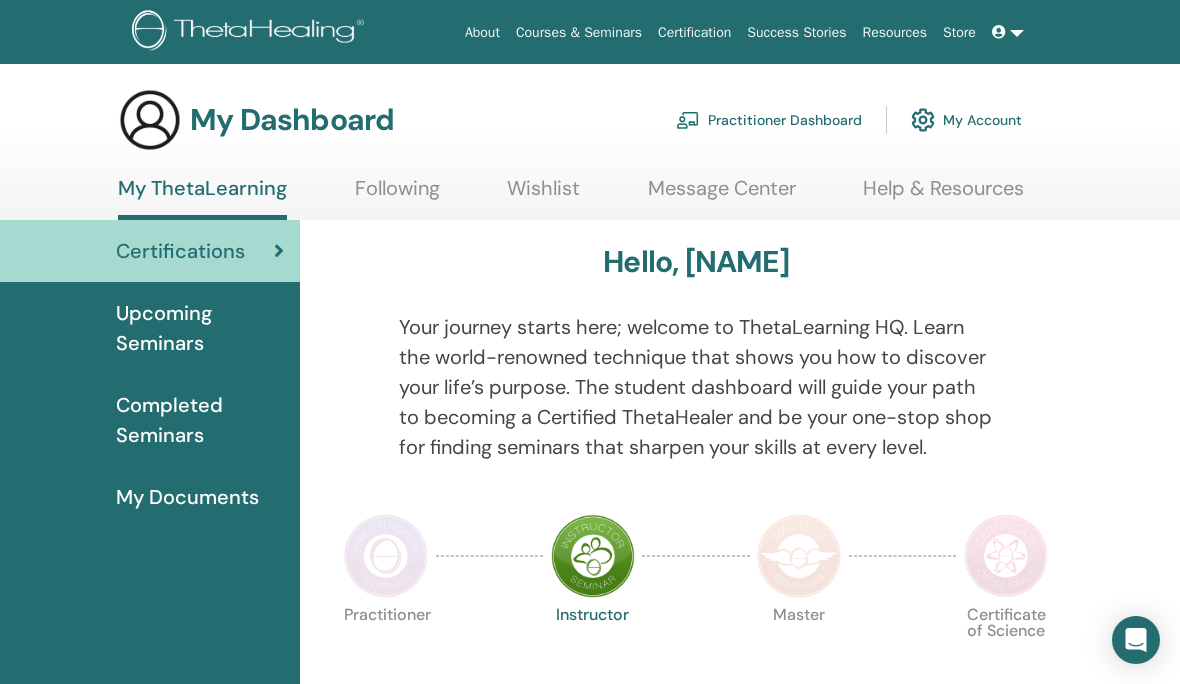 click at bounding box center (386, 556) 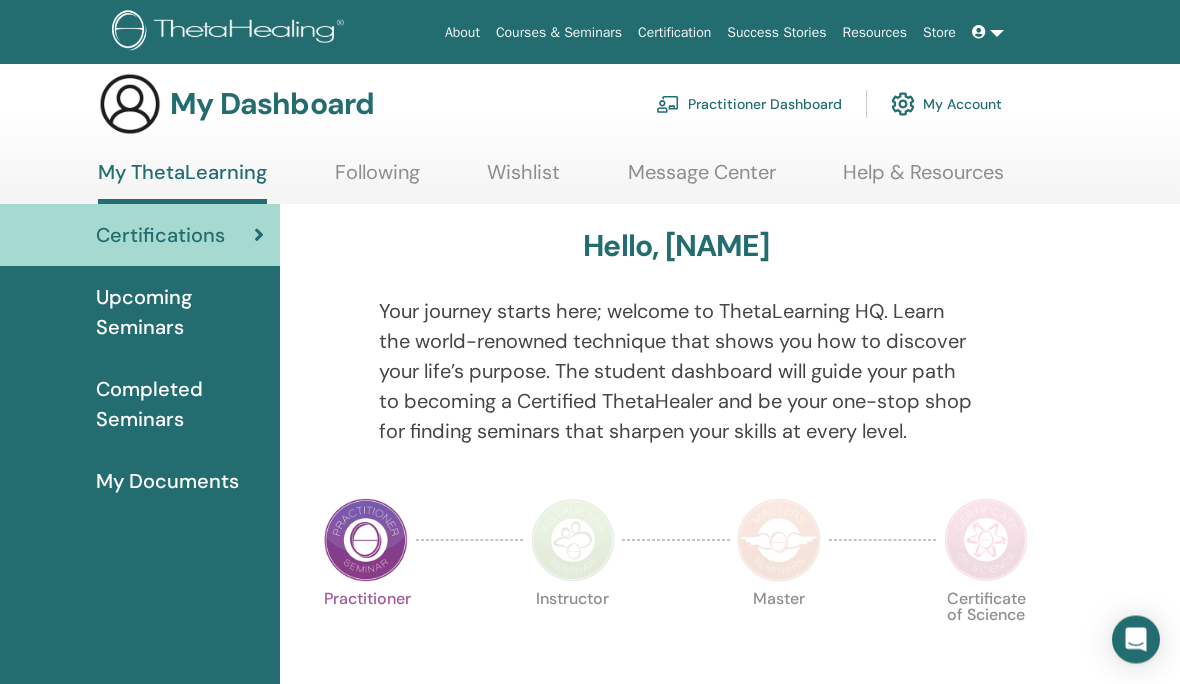 scroll, scrollTop: 0, scrollLeft: 20, axis: horizontal 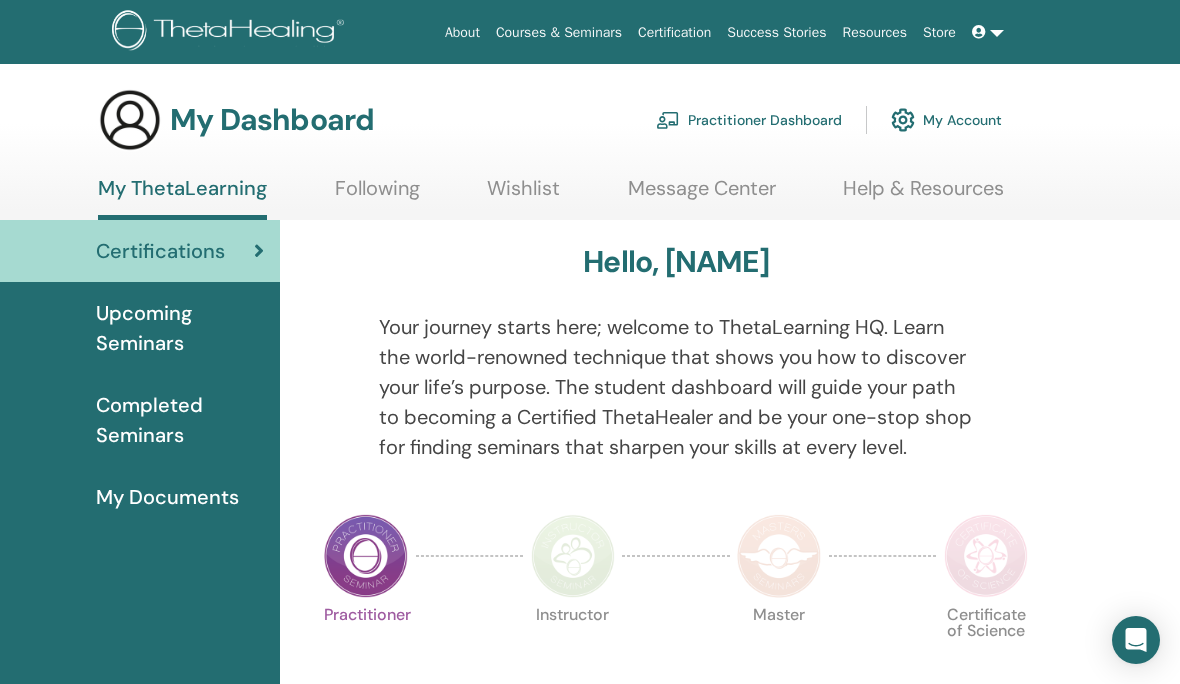 click on "Certifications" at bounding box center [130, 251] 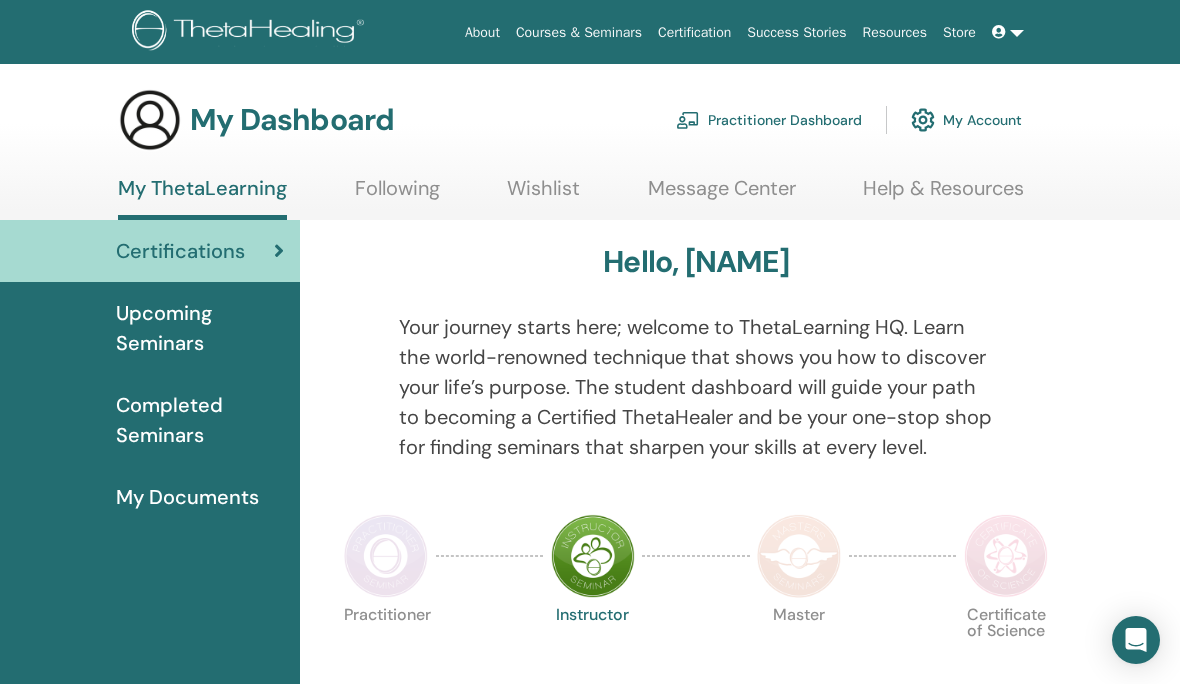 scroll, scrollTop: 33, scrollLeft: 0, axis: vertical 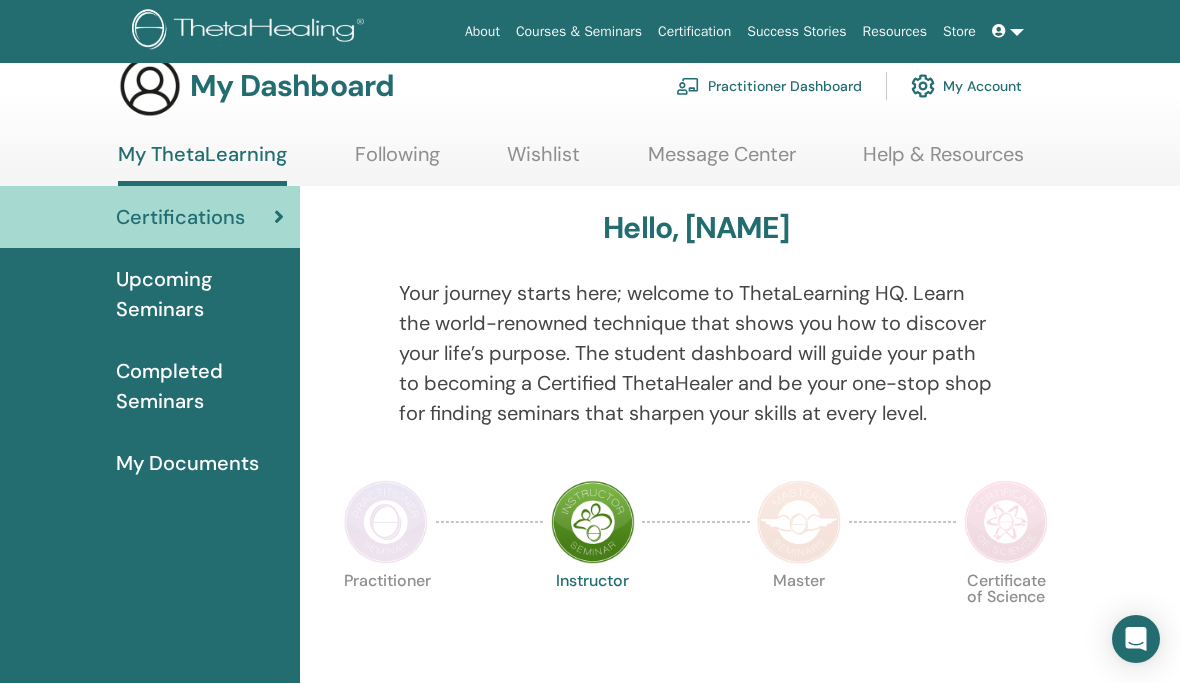 click on "My Documents" at bounding box center [187, 464] 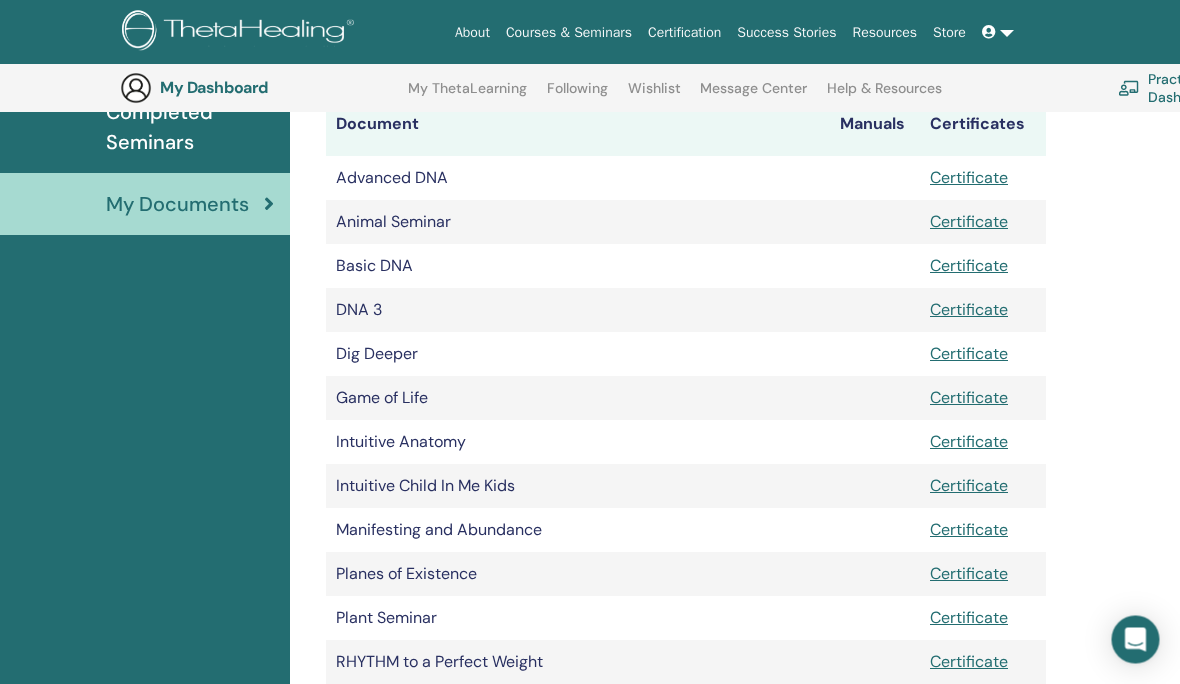 scroll, scrollTop: 337, scrollLeft: 10, axis: both 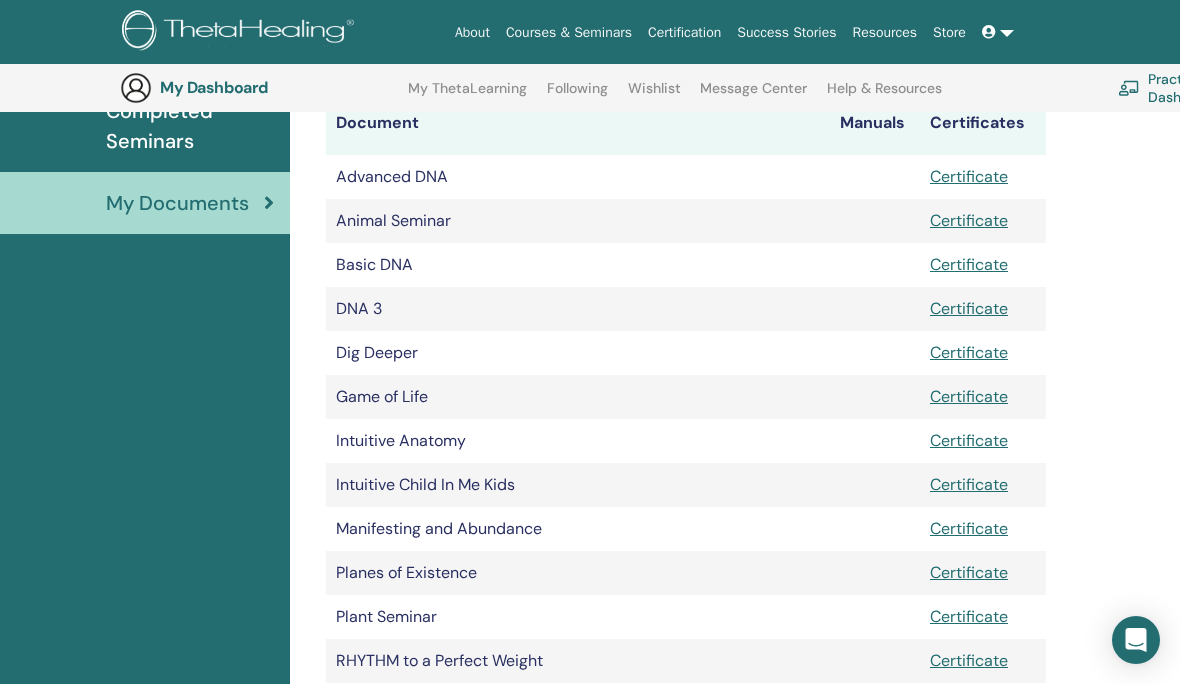 click on "Certificate" at bounding box center [969, 440] 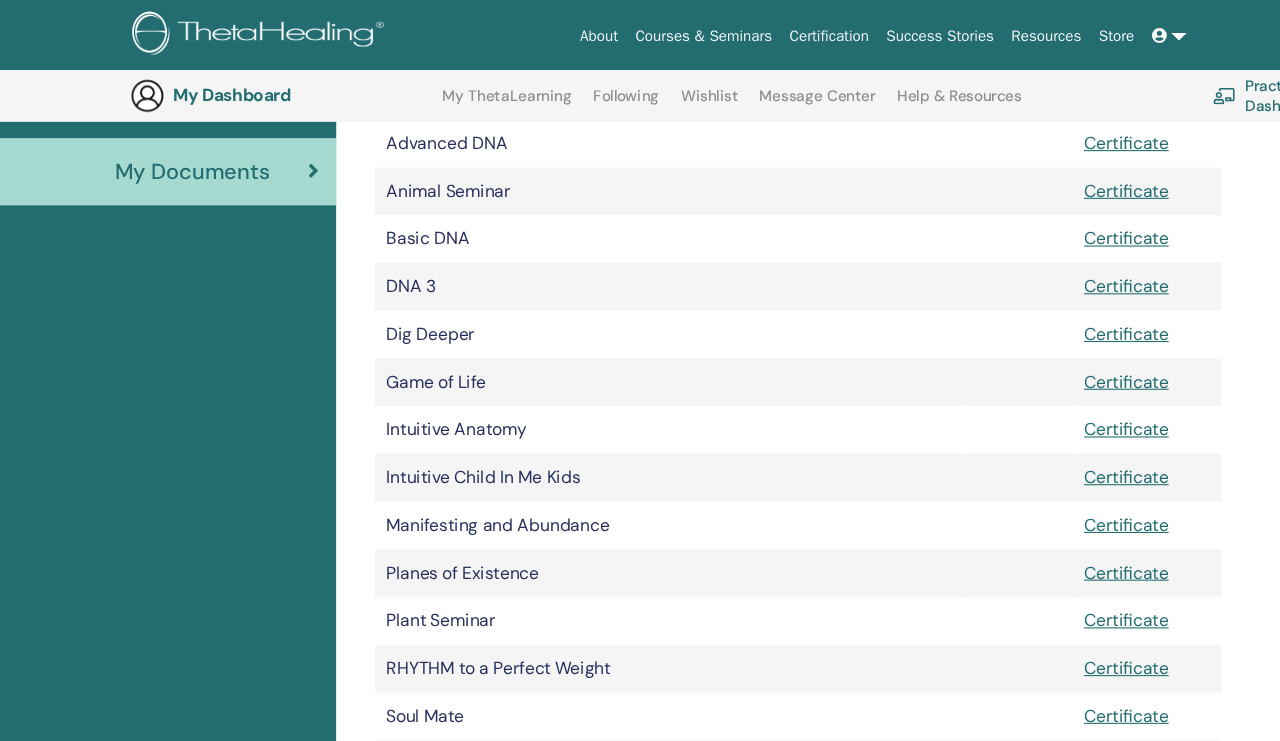 scroll, scrollTop: 381, scrollLeft: 10, axis: both 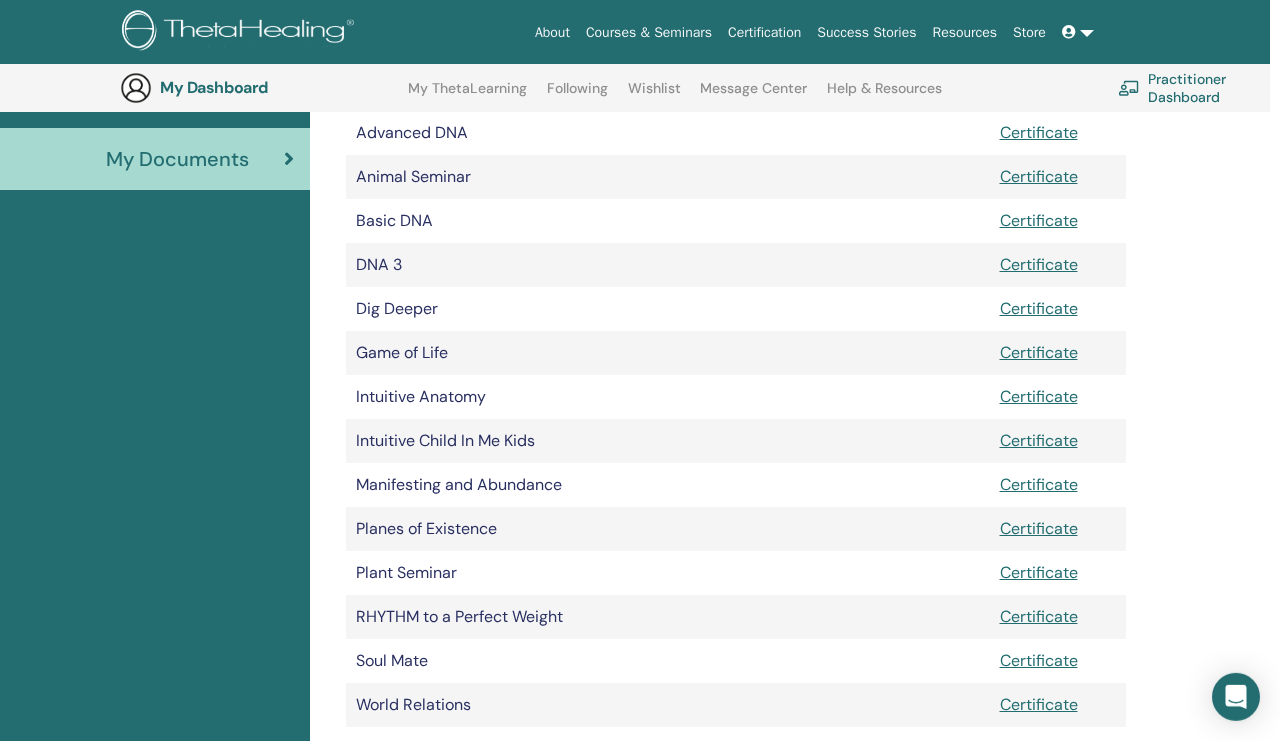 click on "Certification" at bounding box center [764, 32] 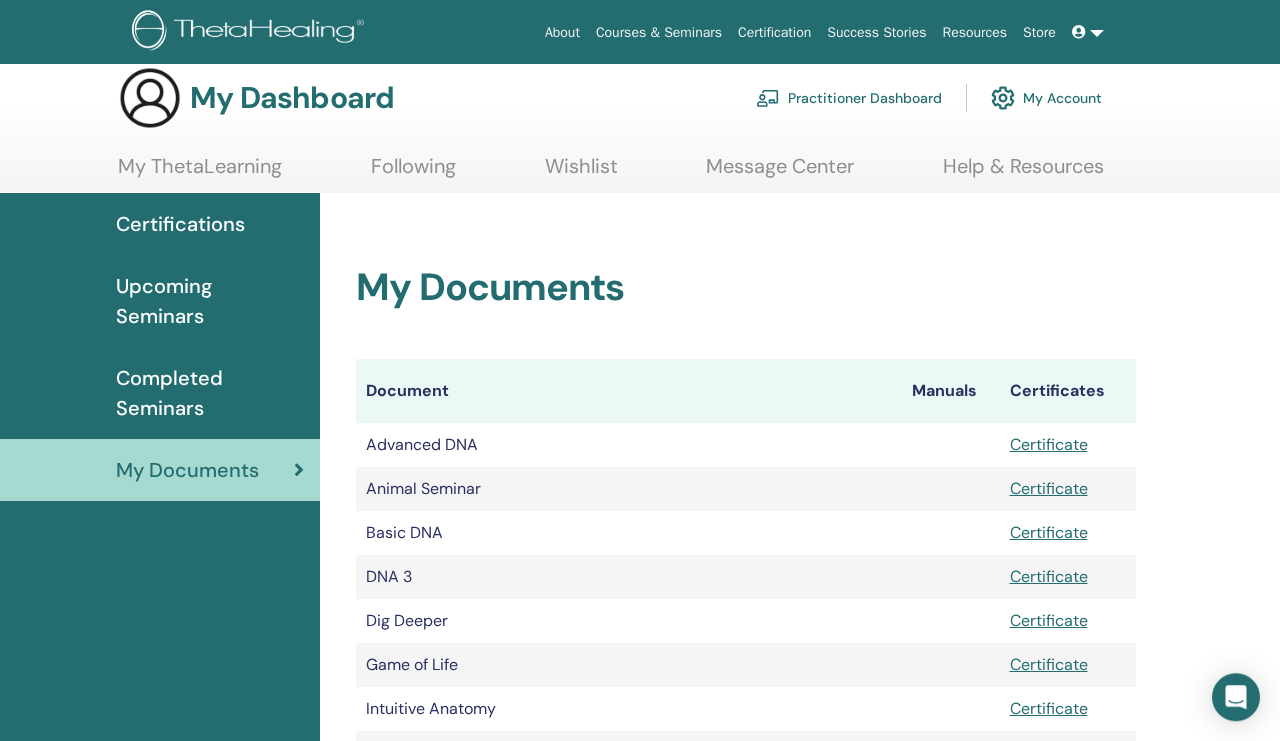 scroll, scrollTop: 0, scrollLeft: 0, axis: both 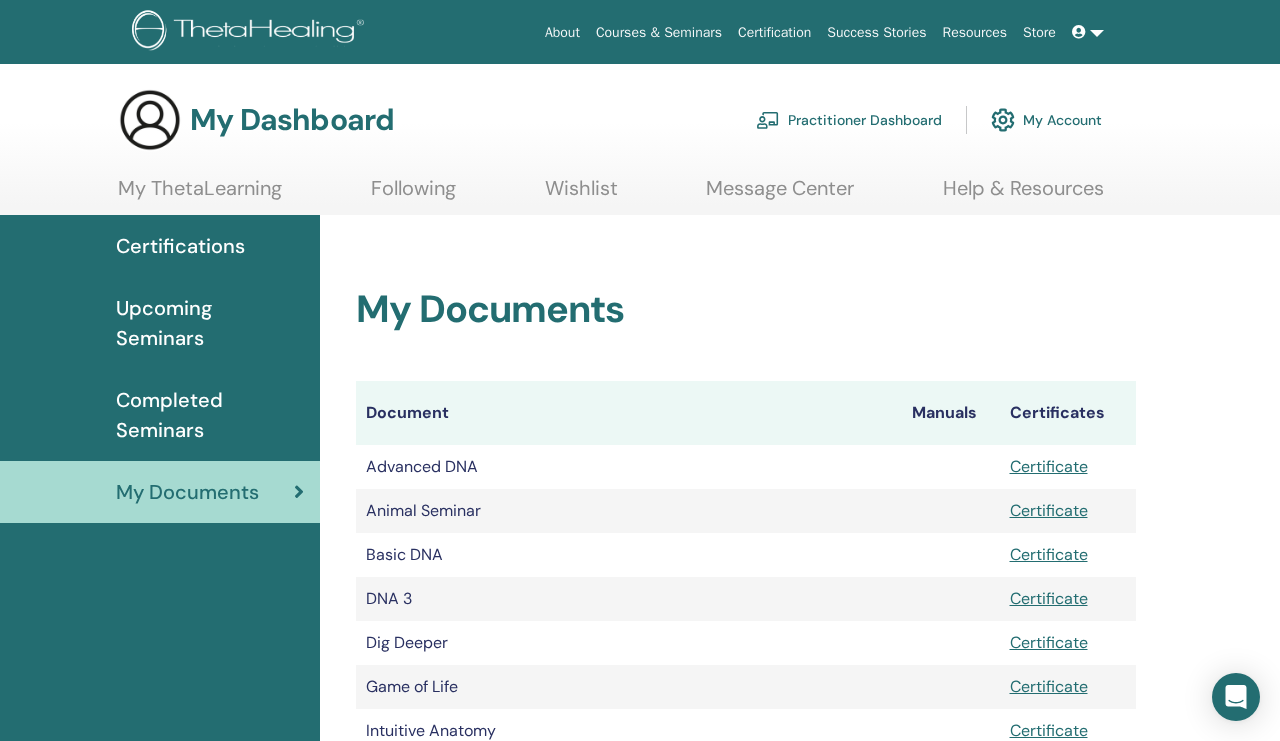 click on "My Account" at bounding box center [1046, 120] 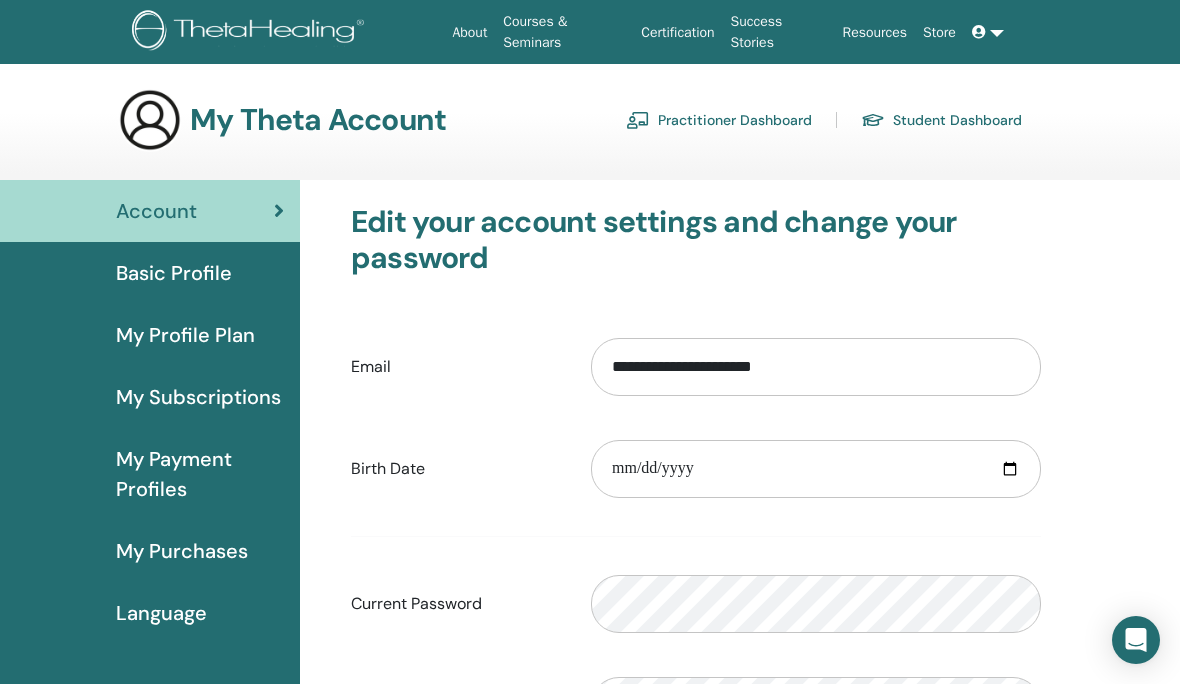 scroll, scrollTop: 0, scrollLeft: 0, axis: both 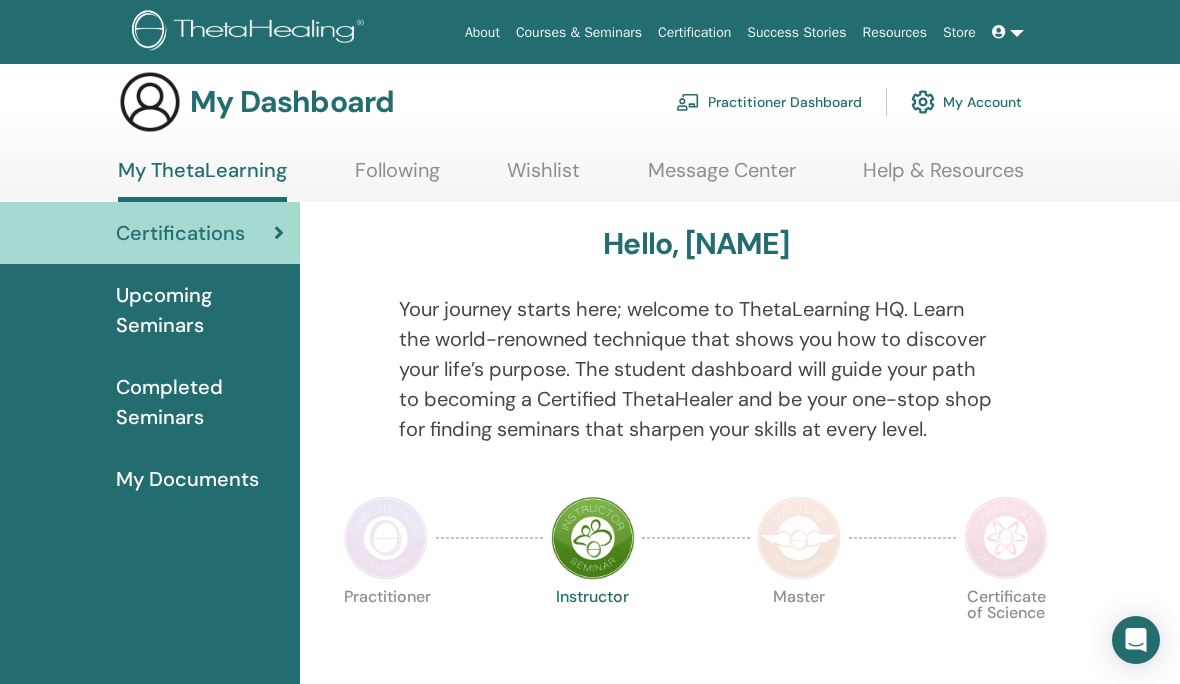click on "My Documents" at bounding box center (187, 479) 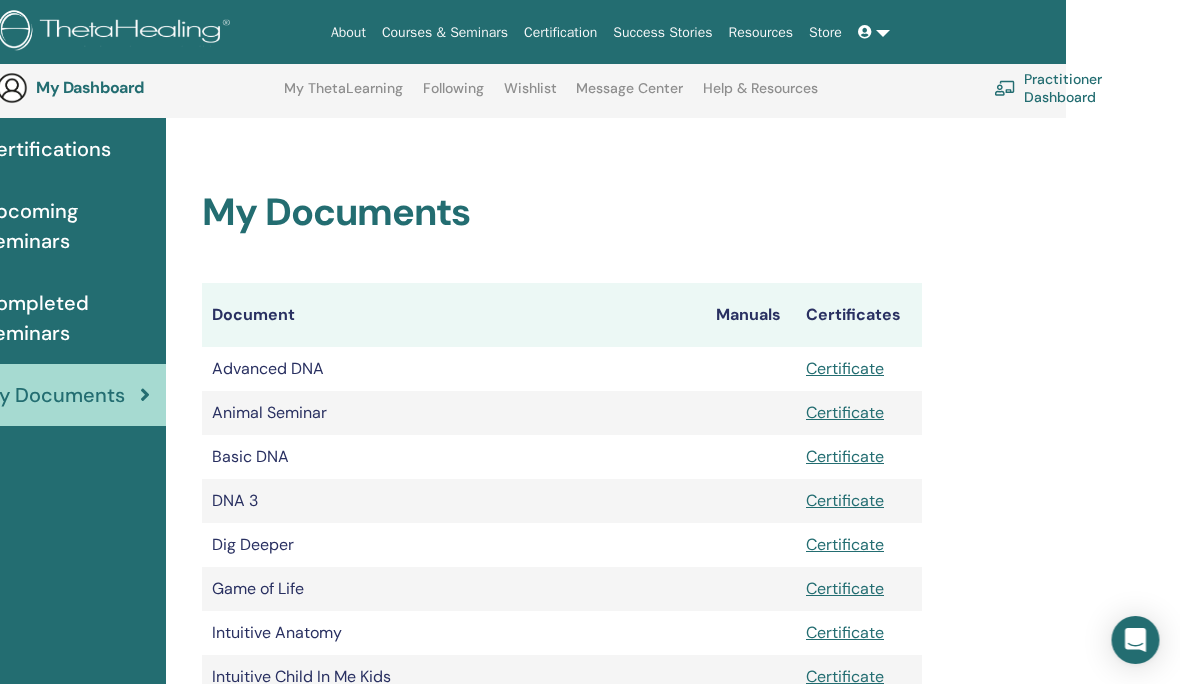 scroll, scrollTop: 0, scrollLeft: 20, axis: horizontal 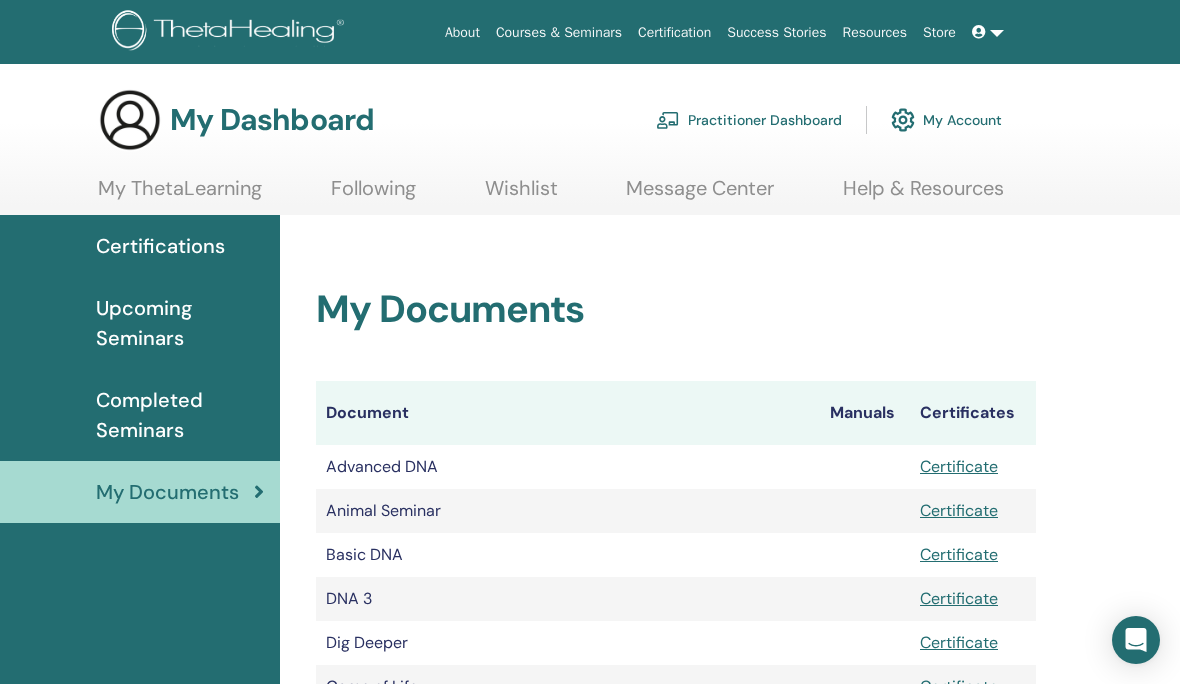click on "Practitioner Dashboard" at bounding box center [749, 120] 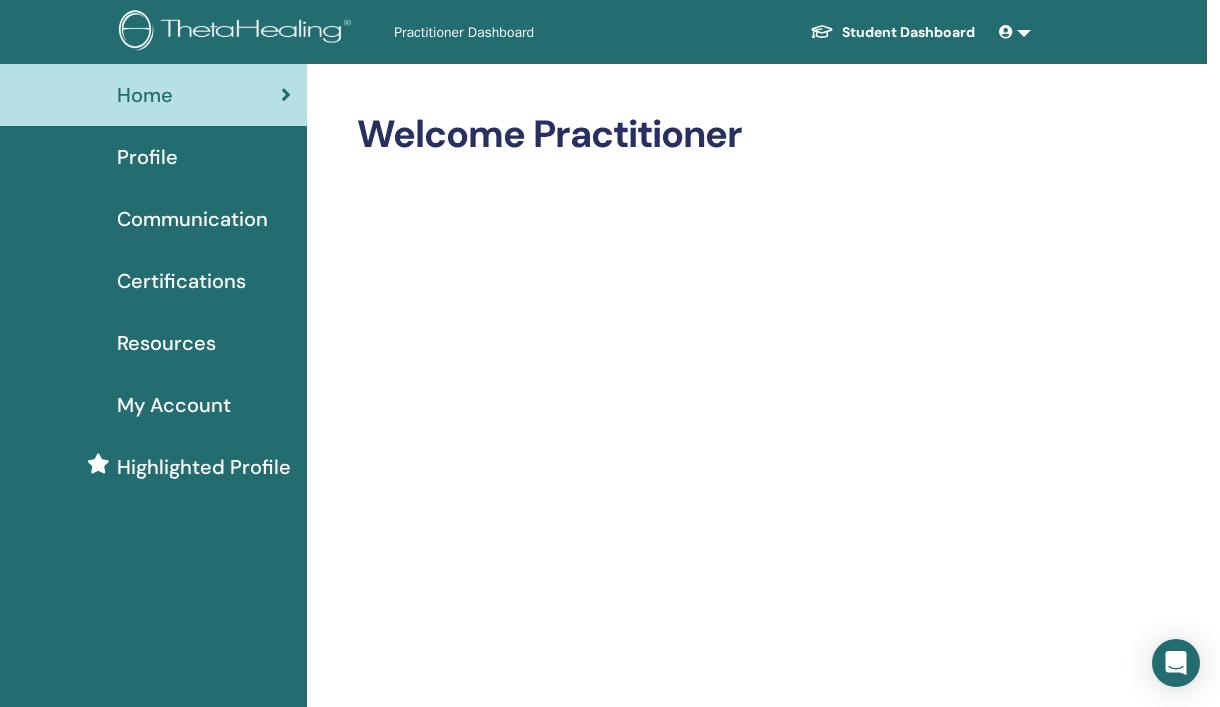 scroll, scrollTop: 0, scrollLeft: 12, axis: horizontal 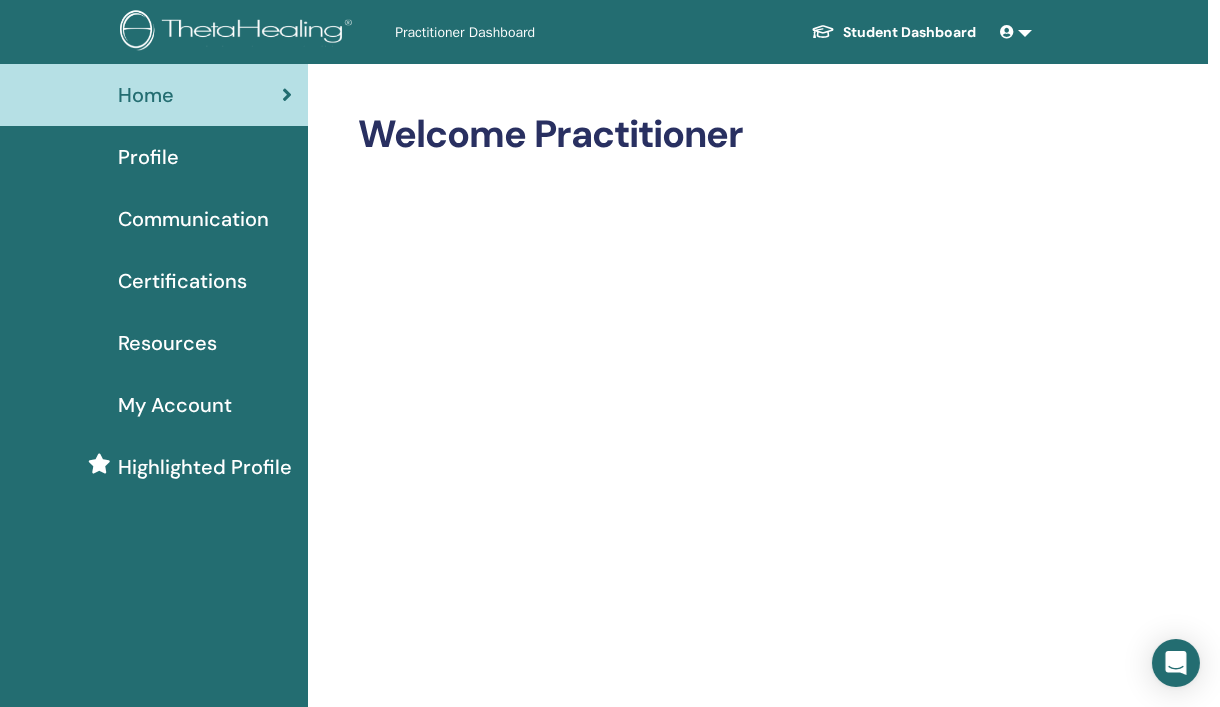 click on "Highlighted Profile" at bounding box center (205, 467) 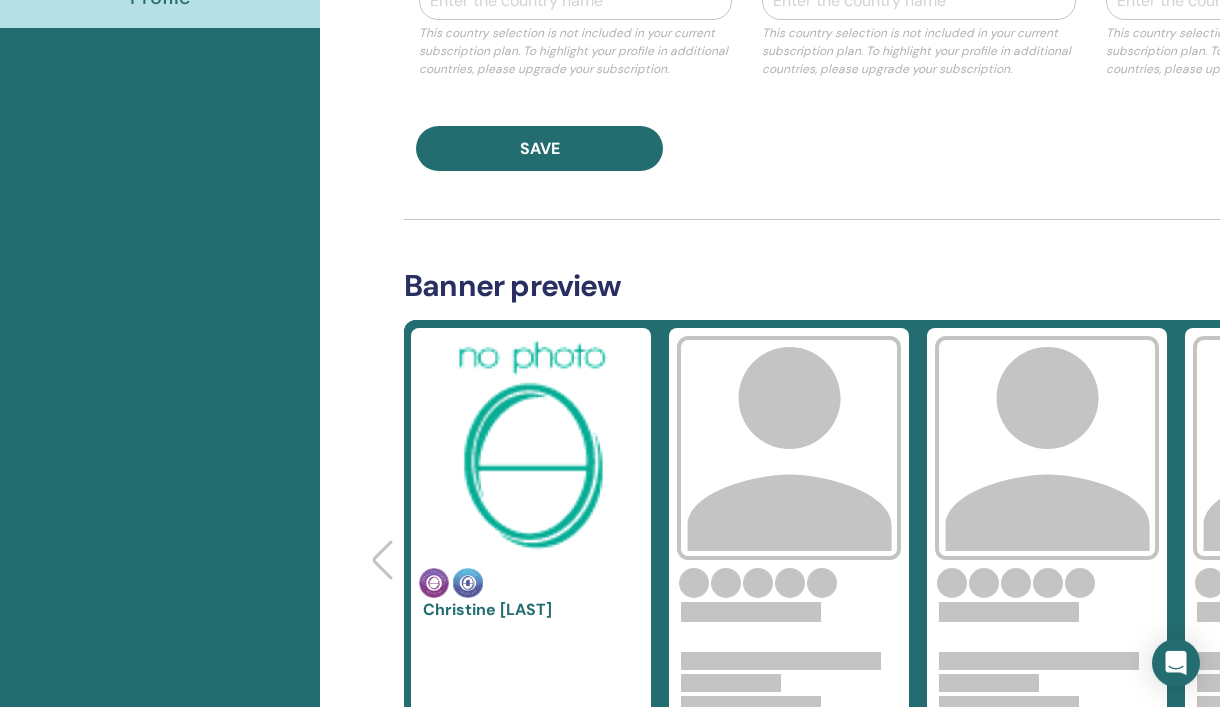 scroll, scrollTop: 501, scrollLeft: 0, axis: vertical 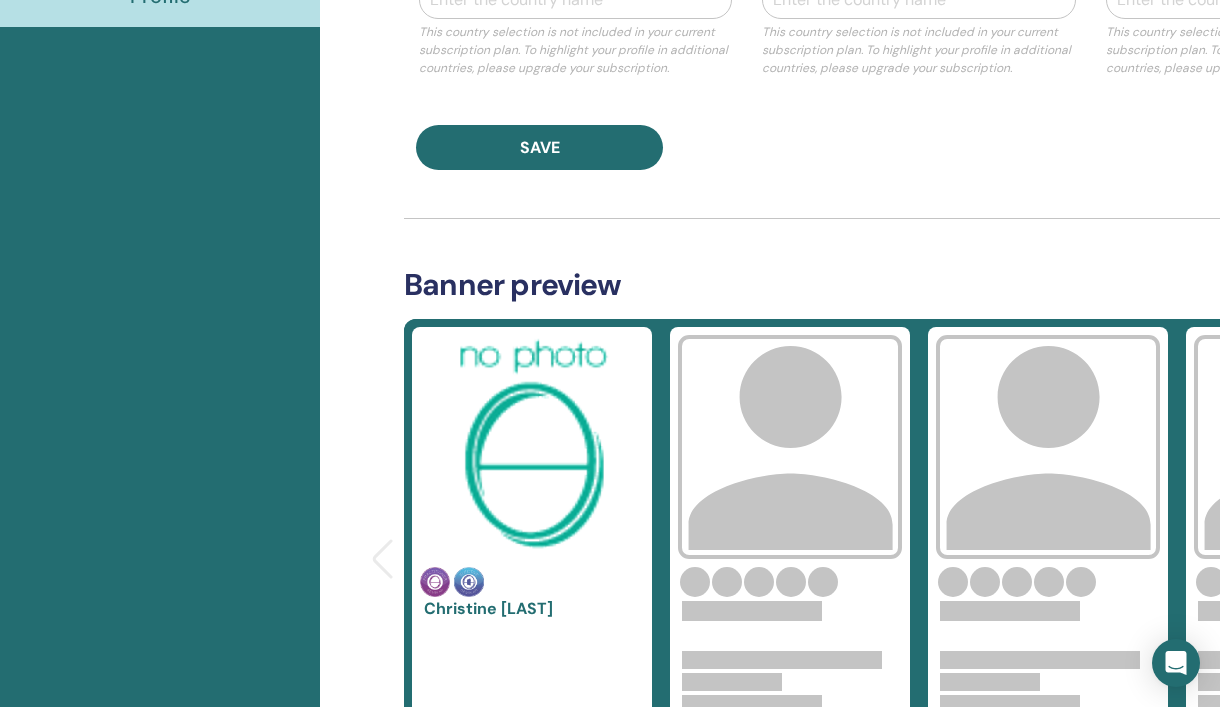 click at bounding box center [532, 447] 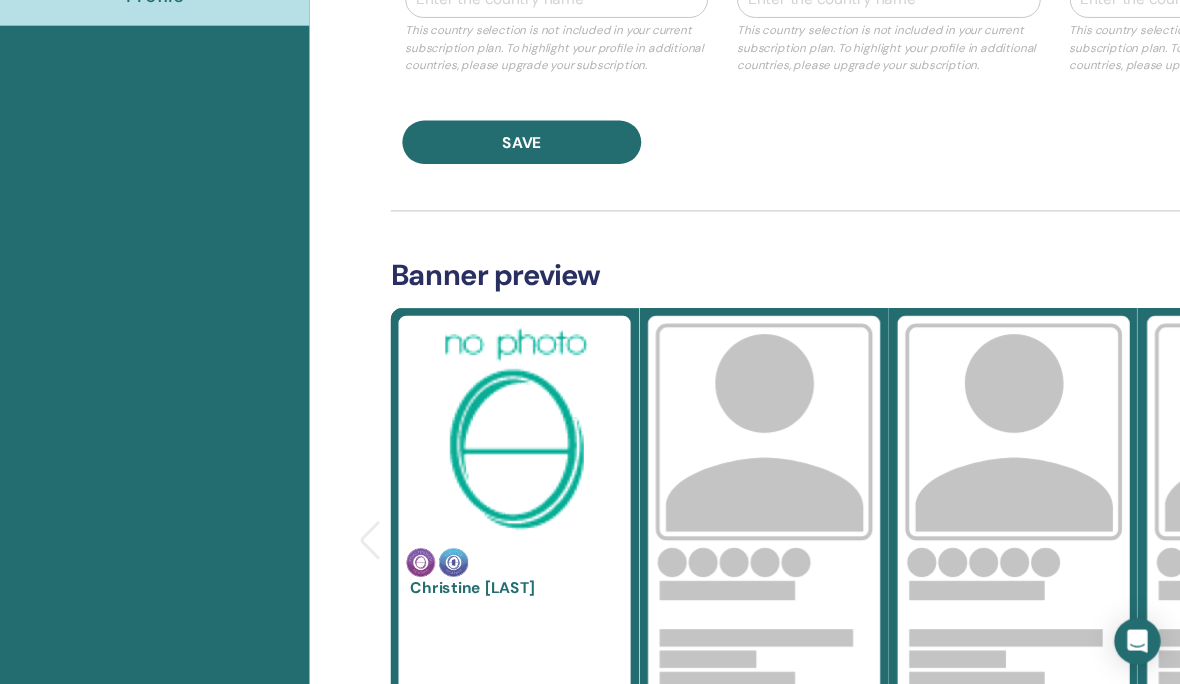 scroll, scrollTop: 606, scrollLeft: 20, axis: both 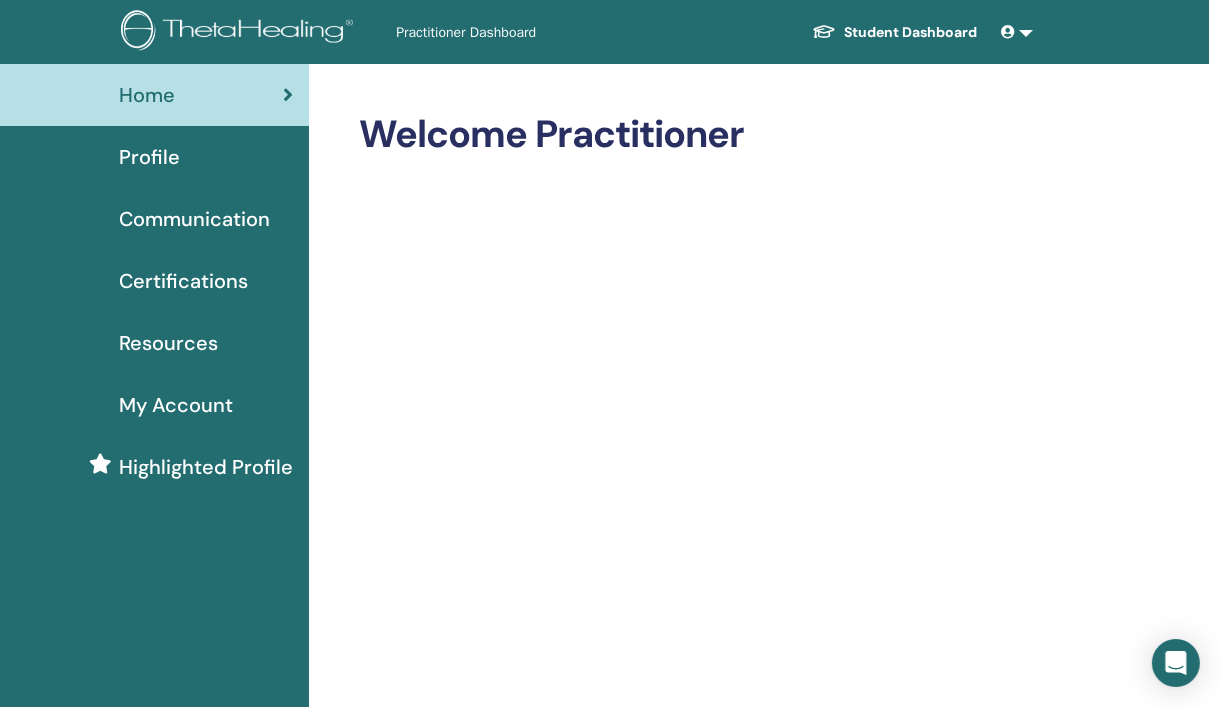 click on "Home" at bounding box center (147, 95) 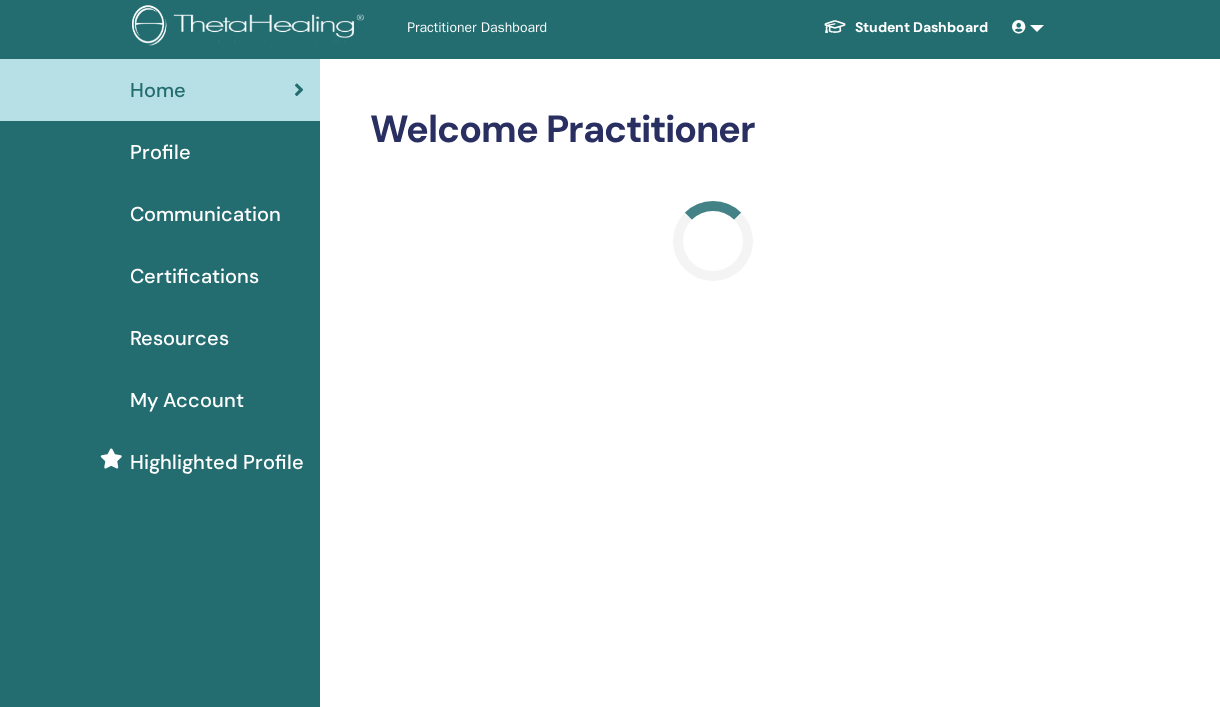 scroll, scrollTop: 5, scrollLeft: 0, axis: vertical 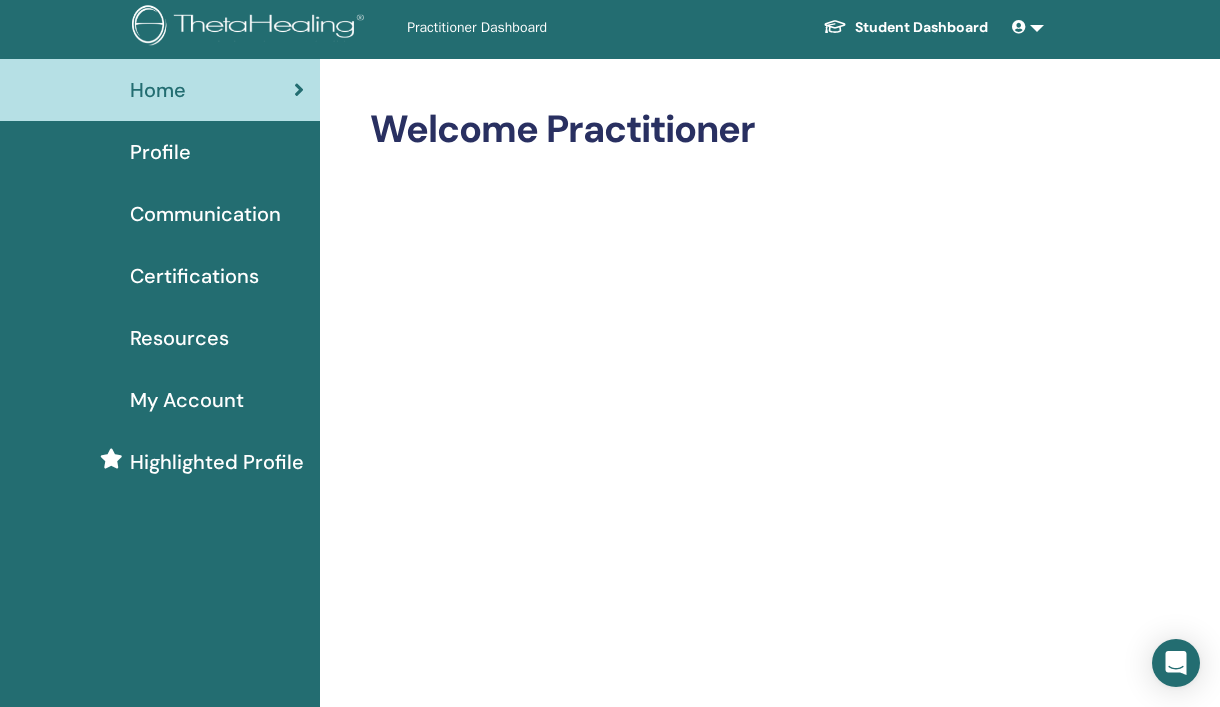 click at bounding box center [1028, 27] 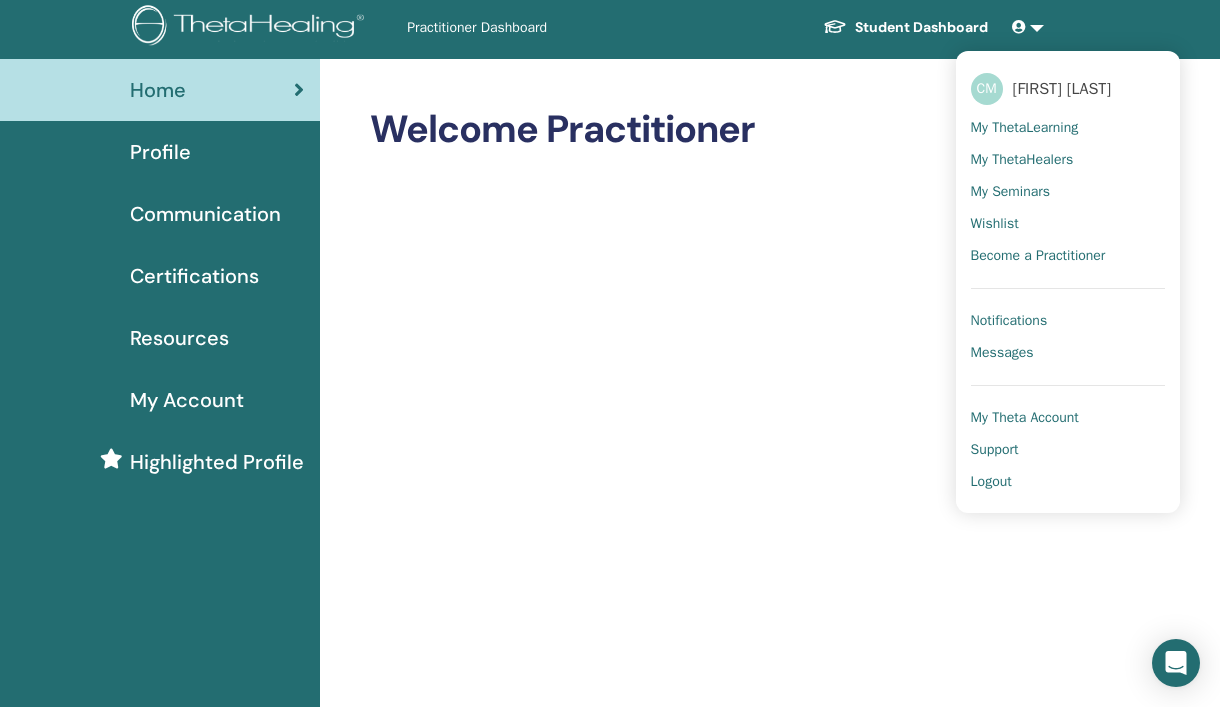 click on "Logout" at bounding box center (991, 482) 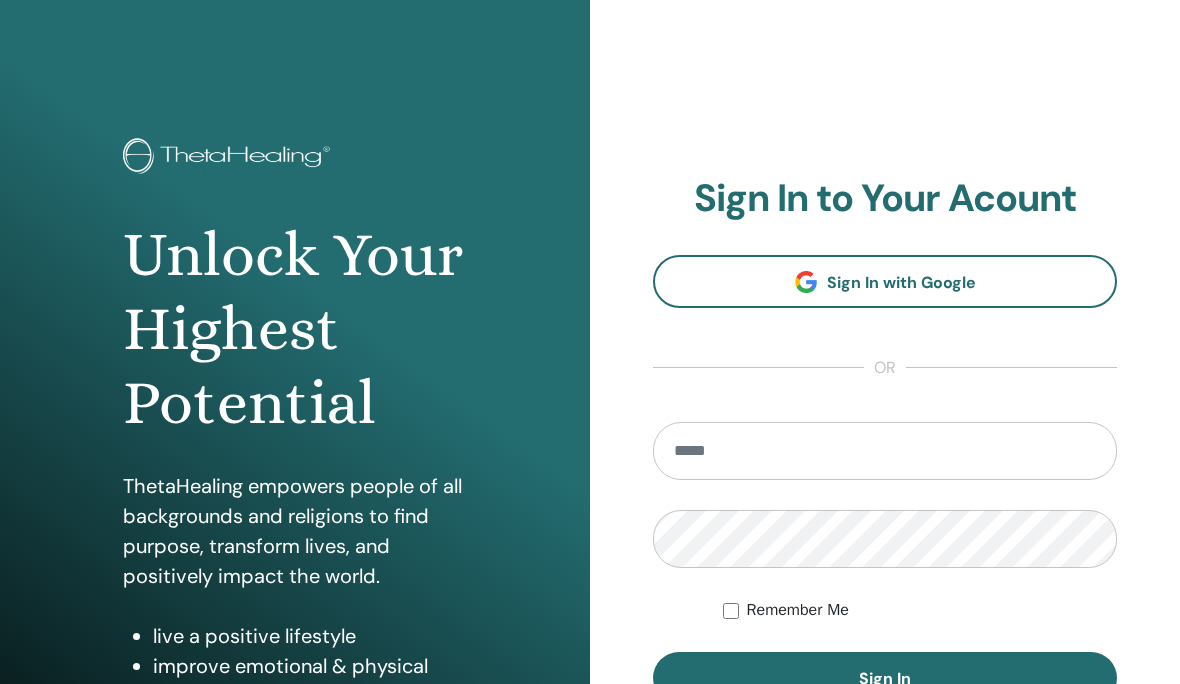 scroll, scrollTop: 0, scrollLeft: 0, axis: both 